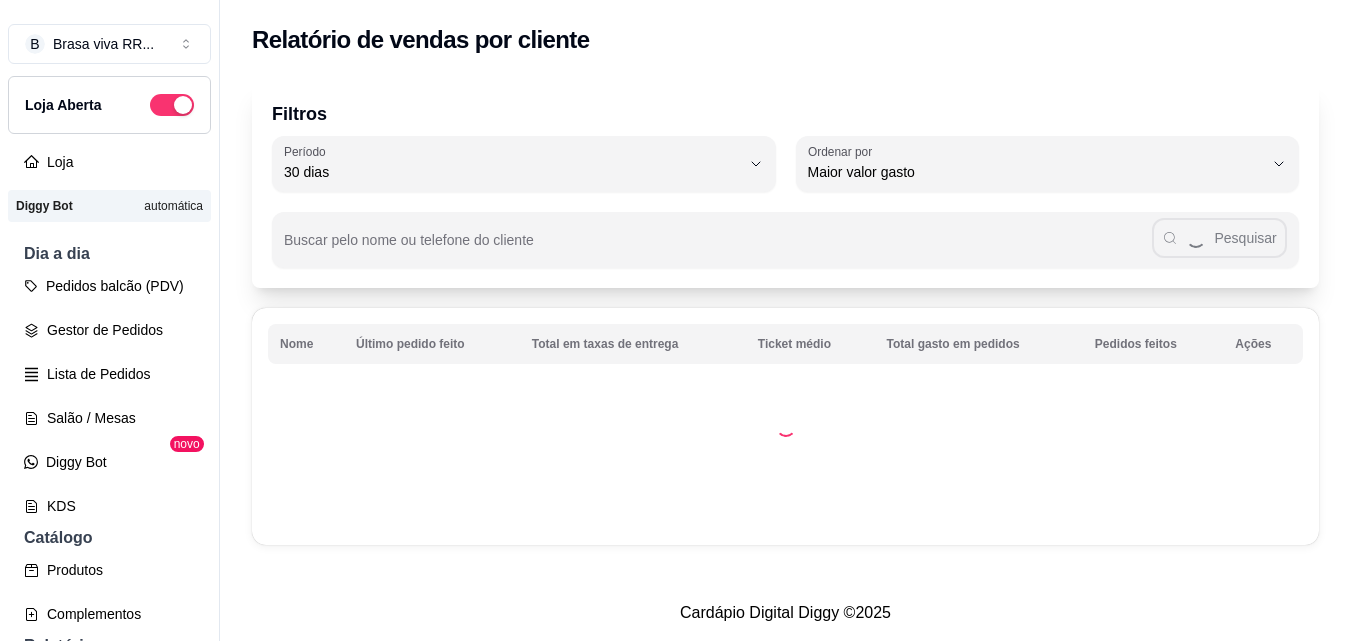 select on "30" 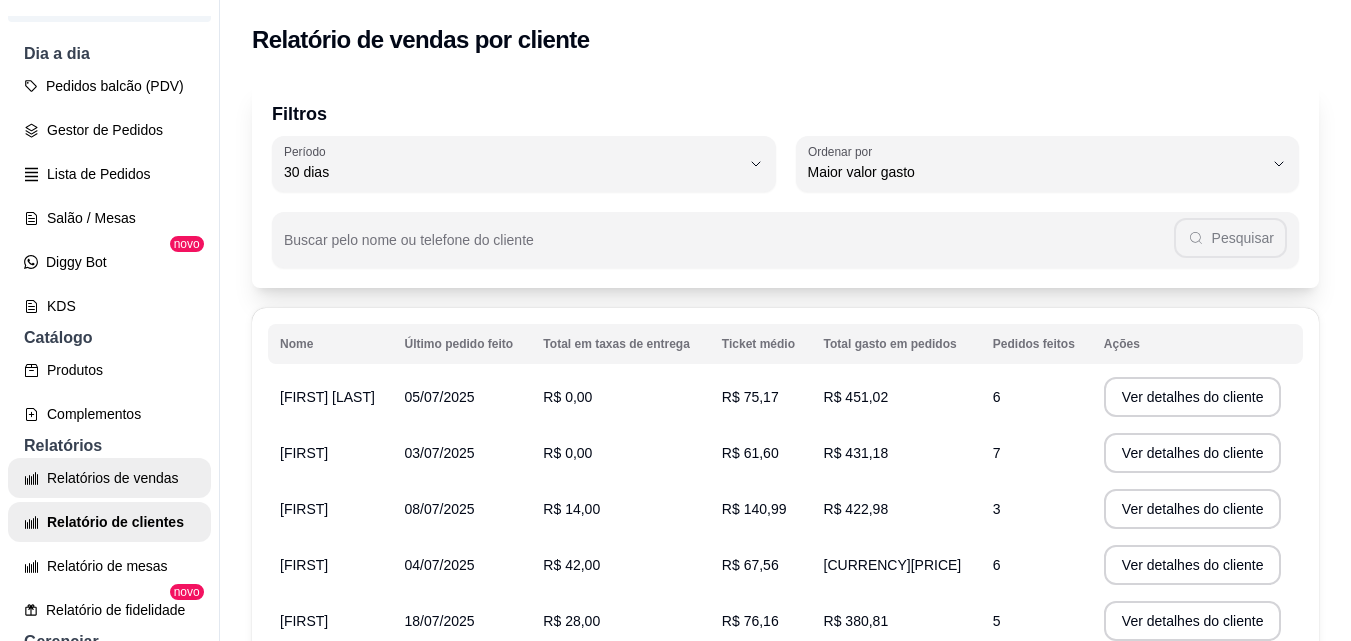 click on "Relatórios de vendas" at bounding box center (109, 478) 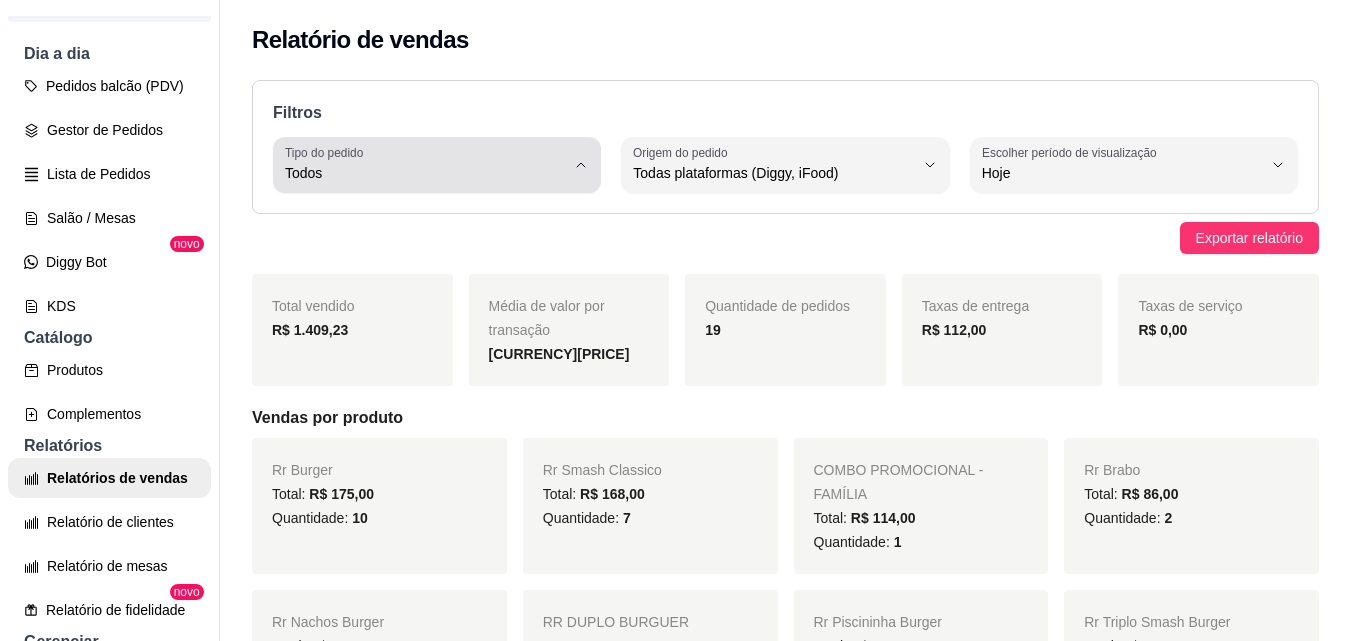 click on "Tipo do pedido Todos" at bounding box center (437, 165) 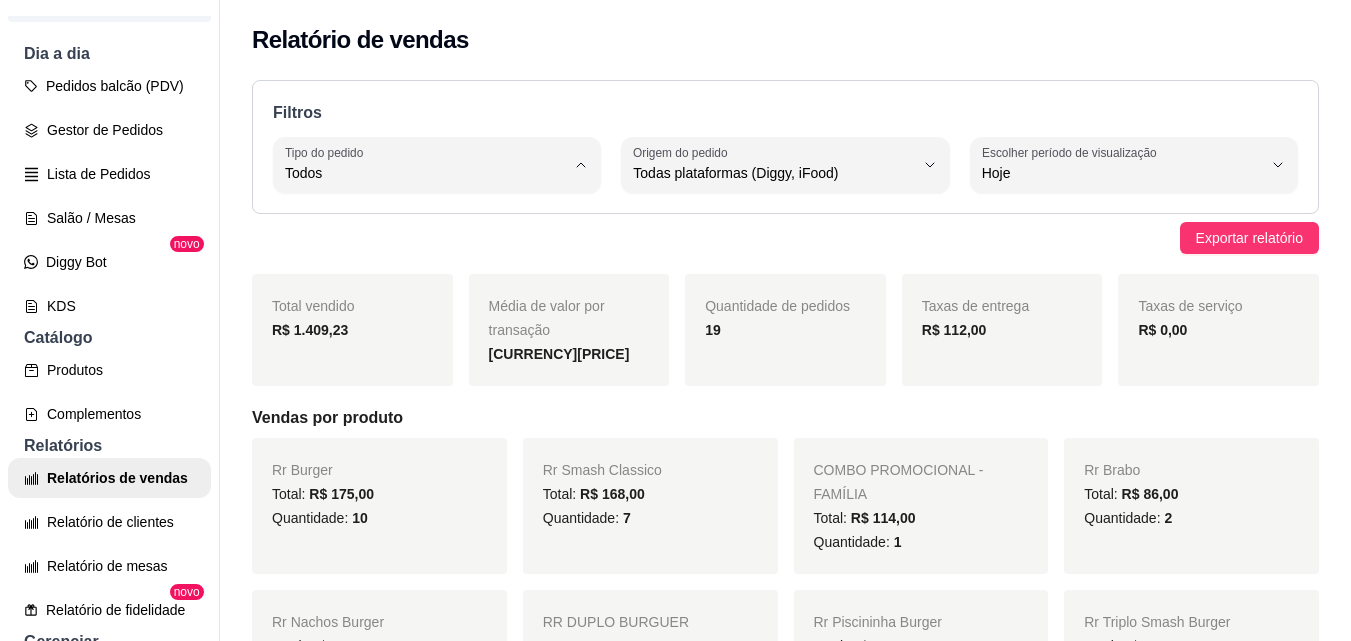click on "Entrega" at bounding box center (425, 253) 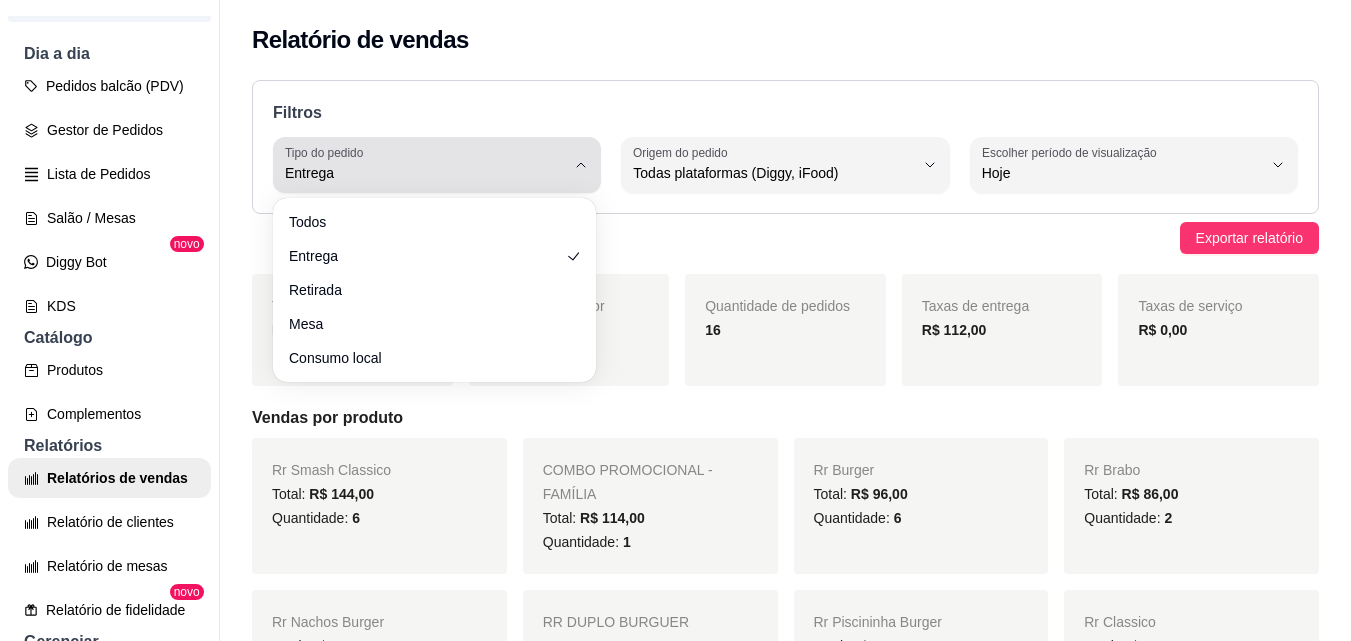 click on "Tipo do pedido Entrega" at bounding box center [437, 165] 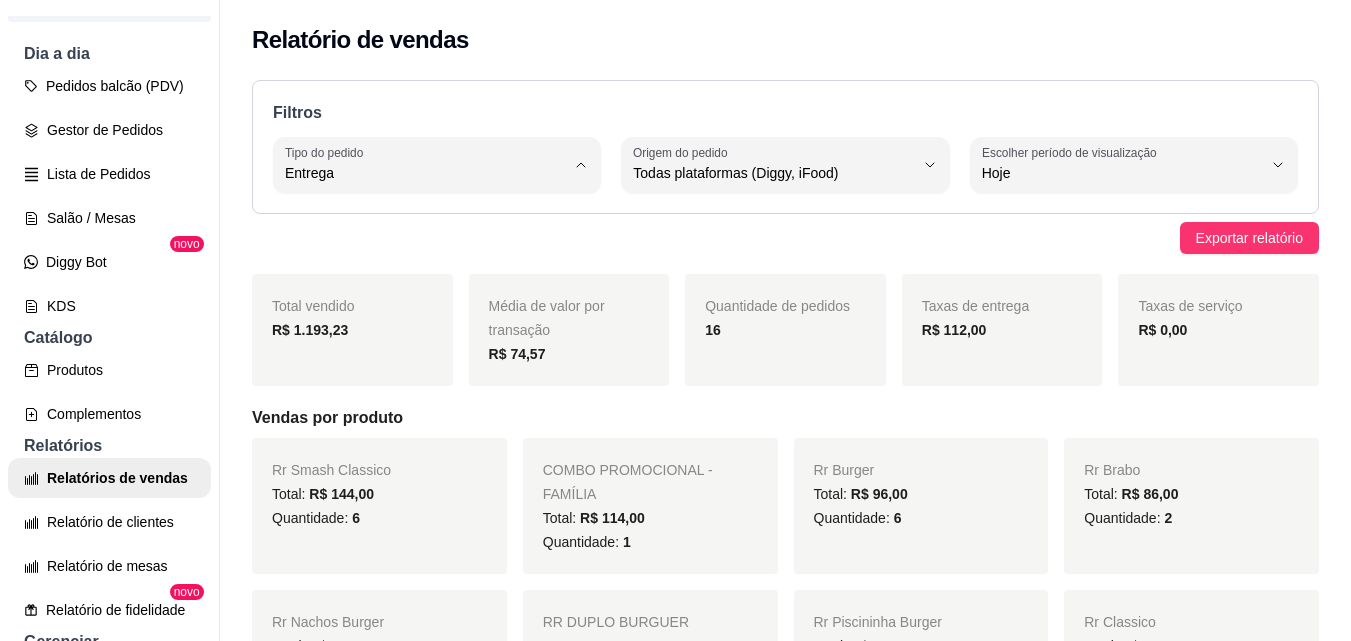 click on "Consumo local" at bounding box center (425, 351) 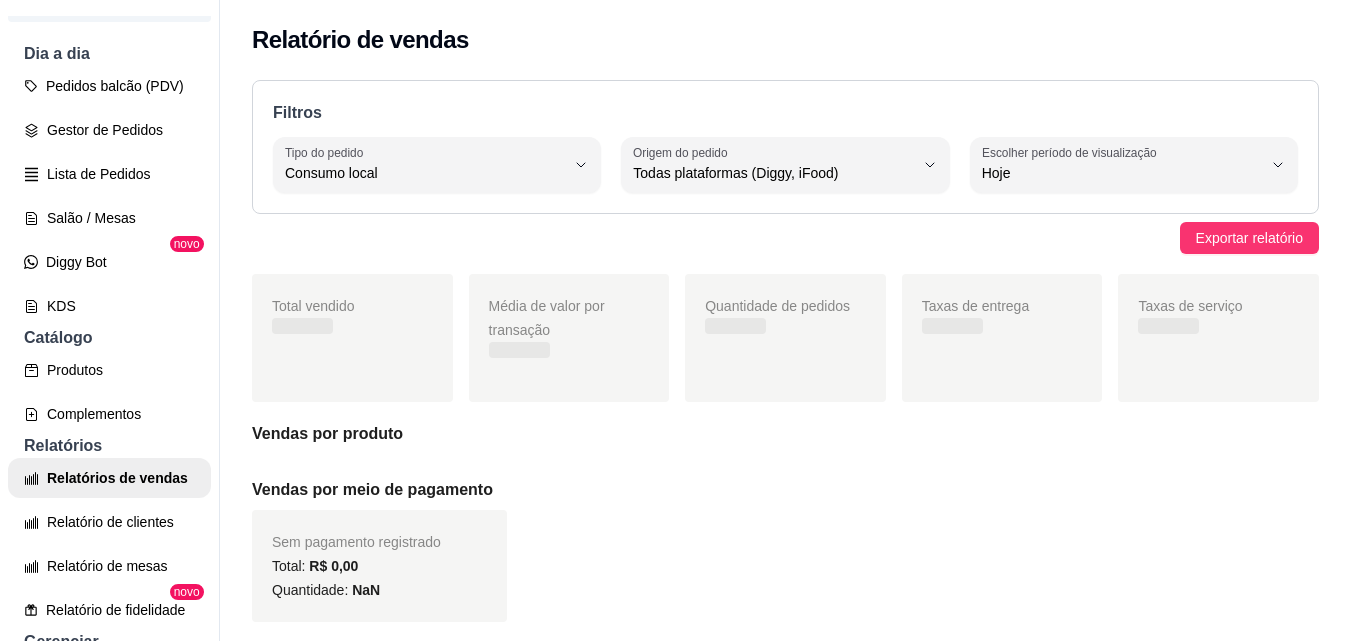 scroll, scrollTop: 19, scrollLeft: 0, axis: vertical 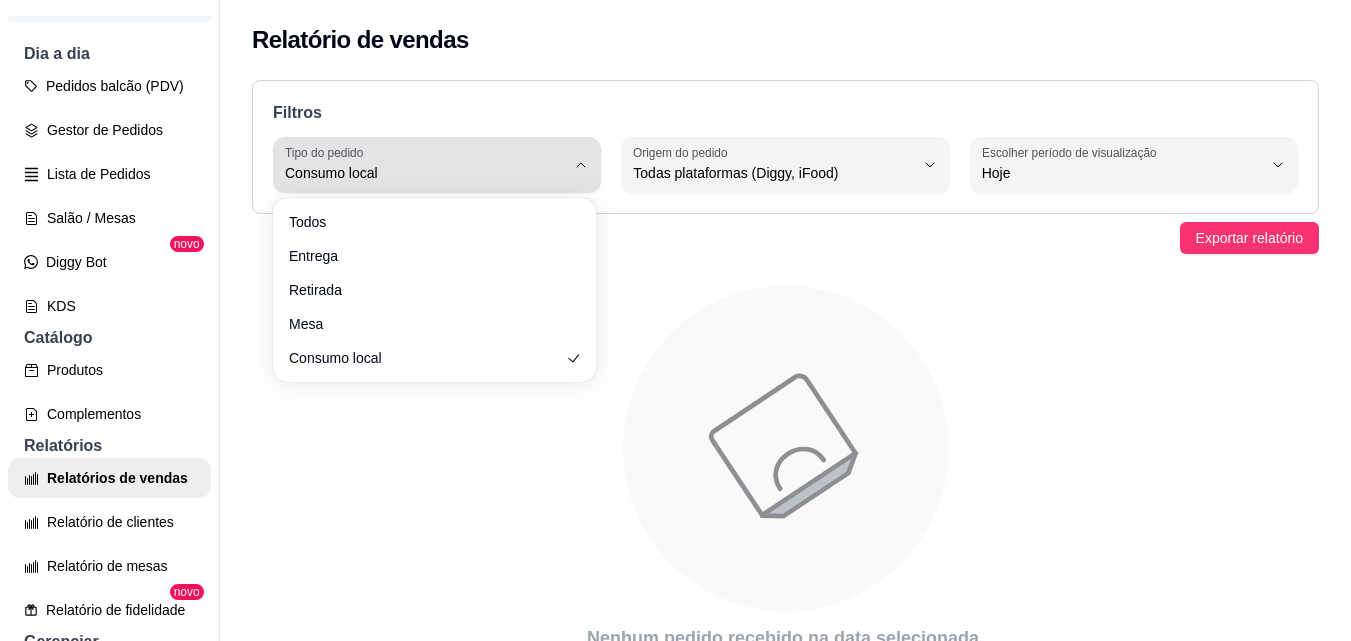 click on "Consumo local" at bounding box center [425, 173] 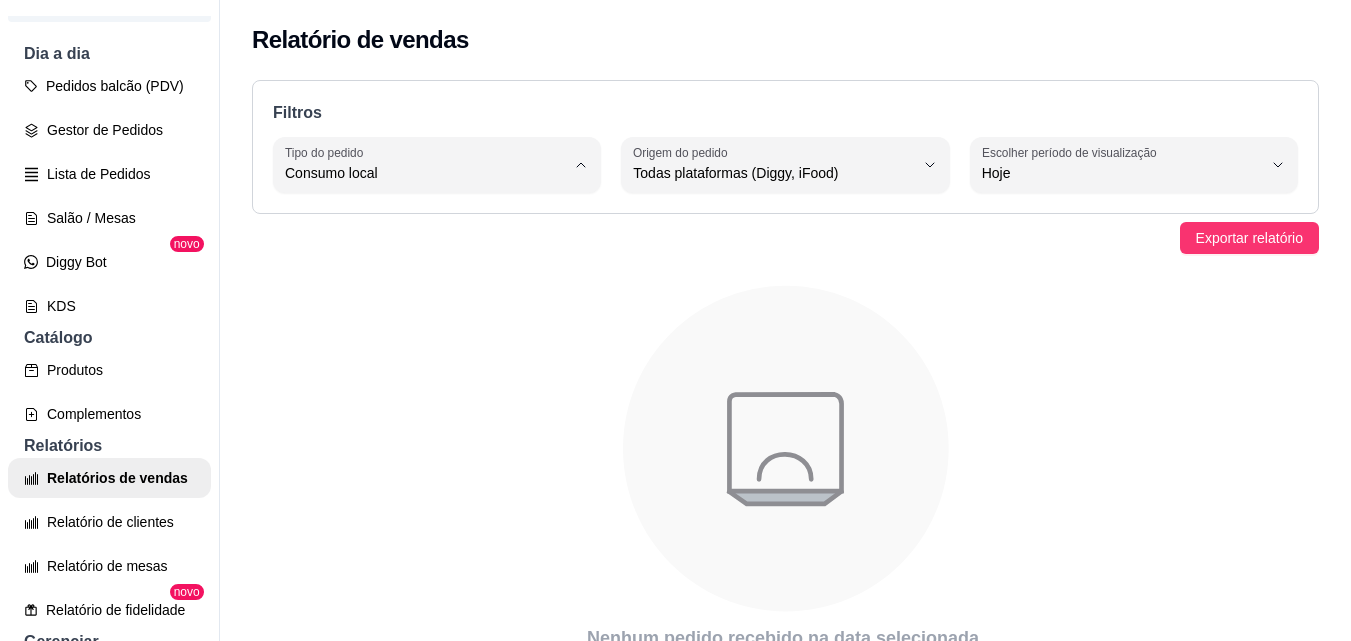 click on "Entrega" at bounding box center [425, 253] 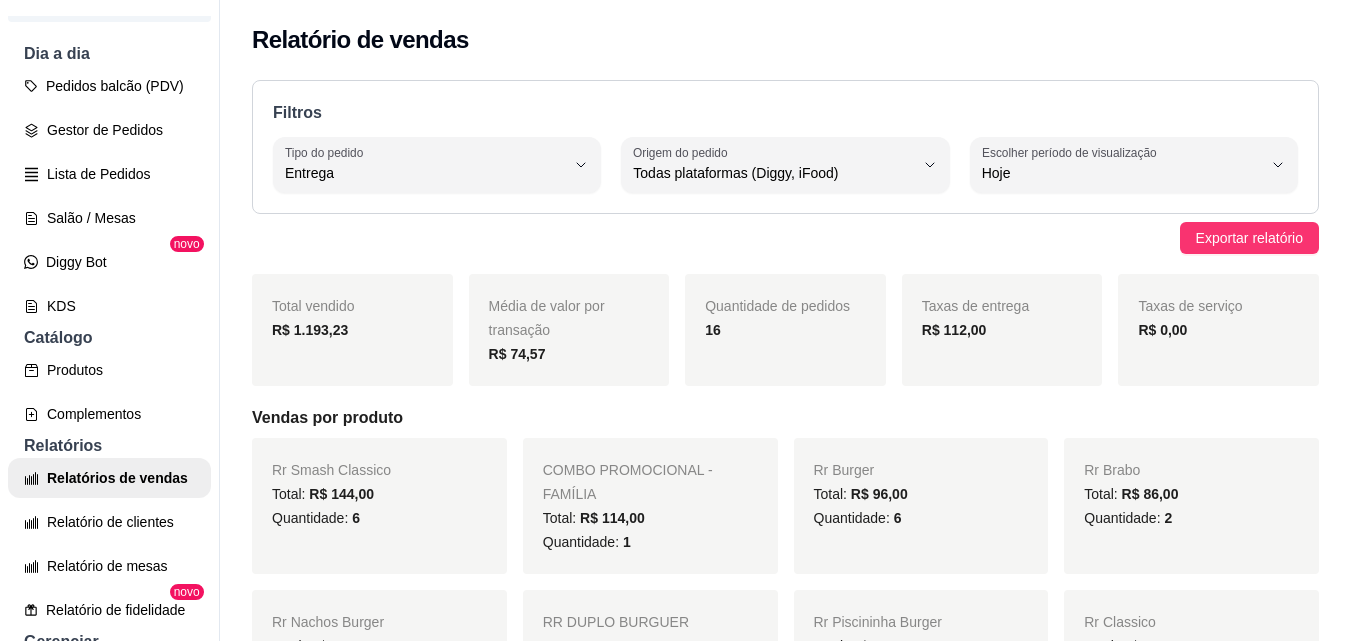 click on "Filtros DELIVERY Tipo do pedido Todos Entrega Retirada Mesa Consumo local Tipo do pedido Entrega ALL Origem do pedido Todas plataformas (Diggy, iFood) Diggy iFood Origem do pedido Todas plataformas (Diggy, iFood) 0 Escolher período de visualização Hoje Ontem  7 dias 15 dias 30 dias 45 dias Customizado Escolher período de visualização Hoje" at bounding box center (785, 147) 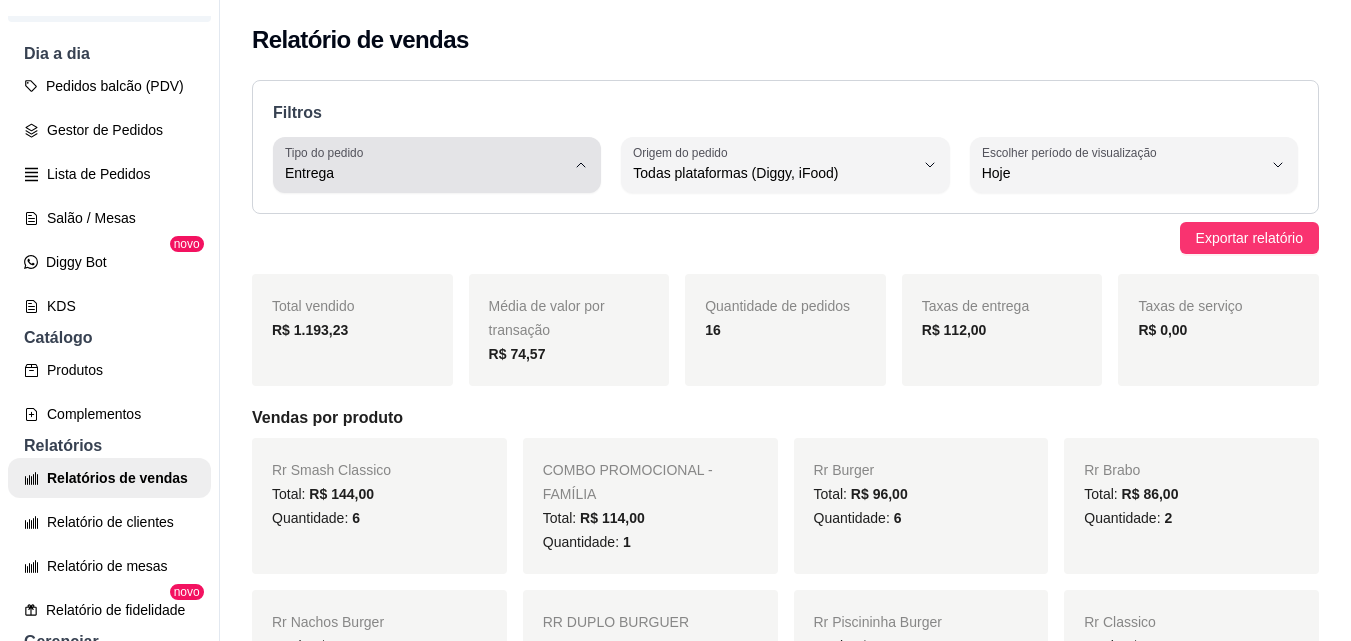 click on "Entrega" at bounding box center (425, 173) 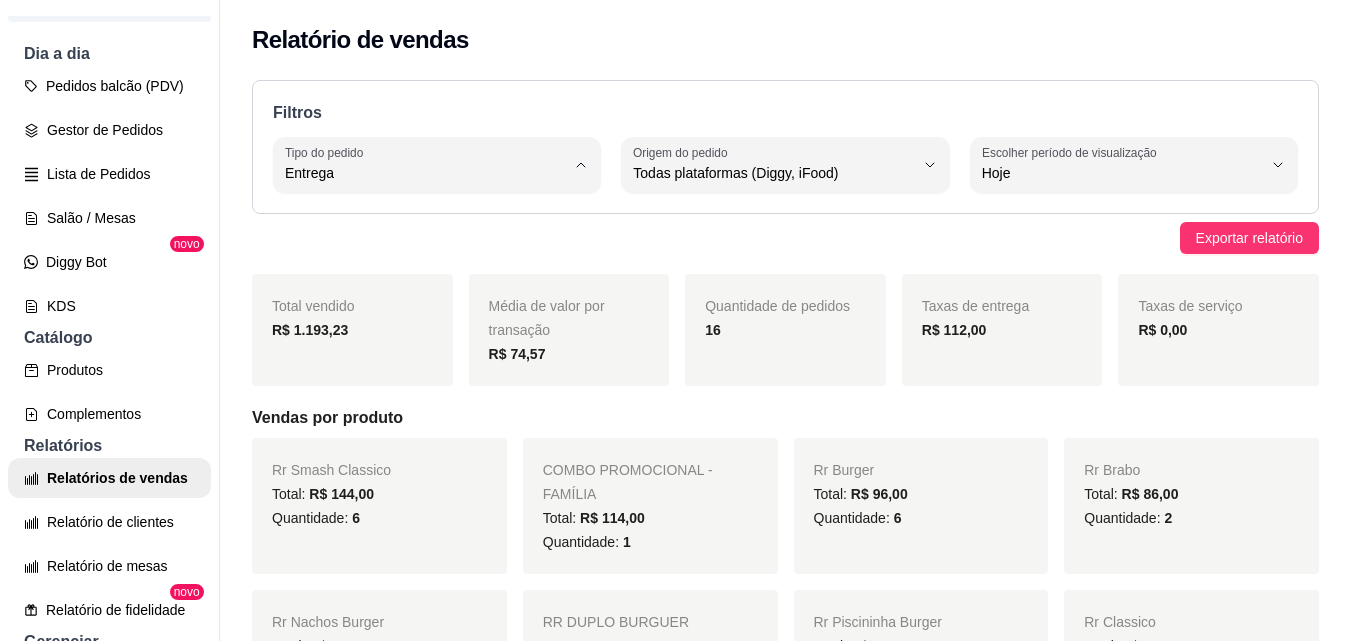 click on "Todos" at bounding box center (425, 220) 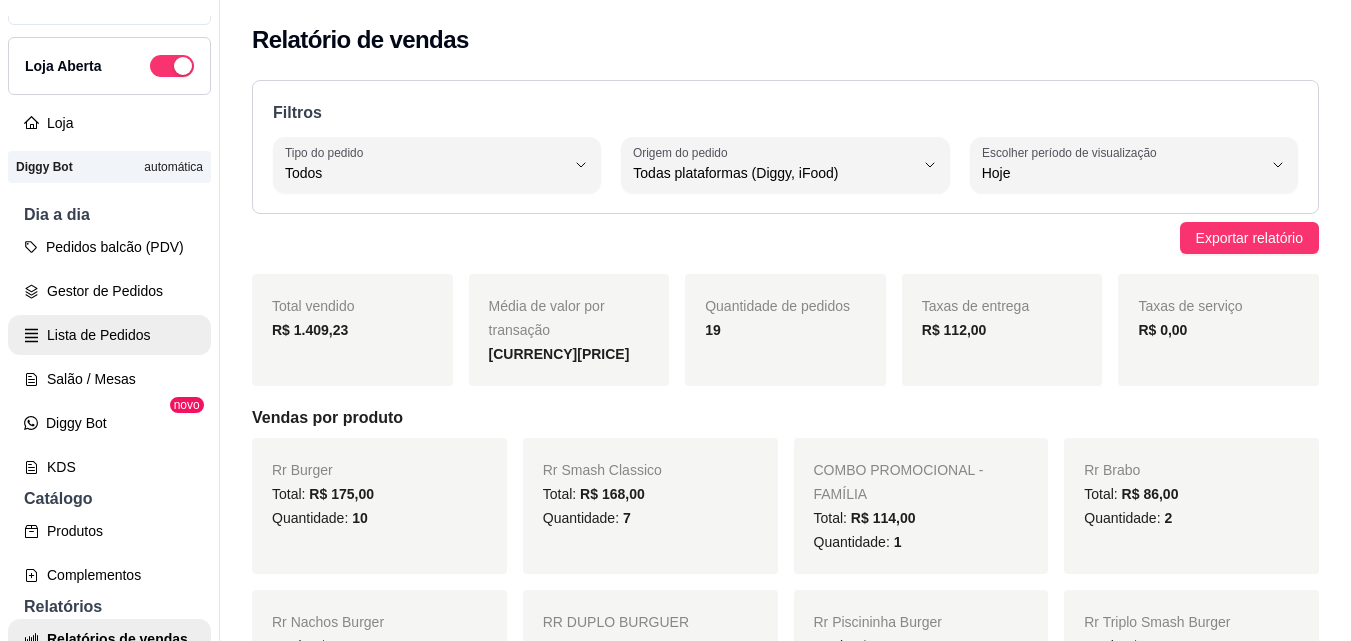 scroll, scrollTop: 0, scrollLeft: 0, axis: both 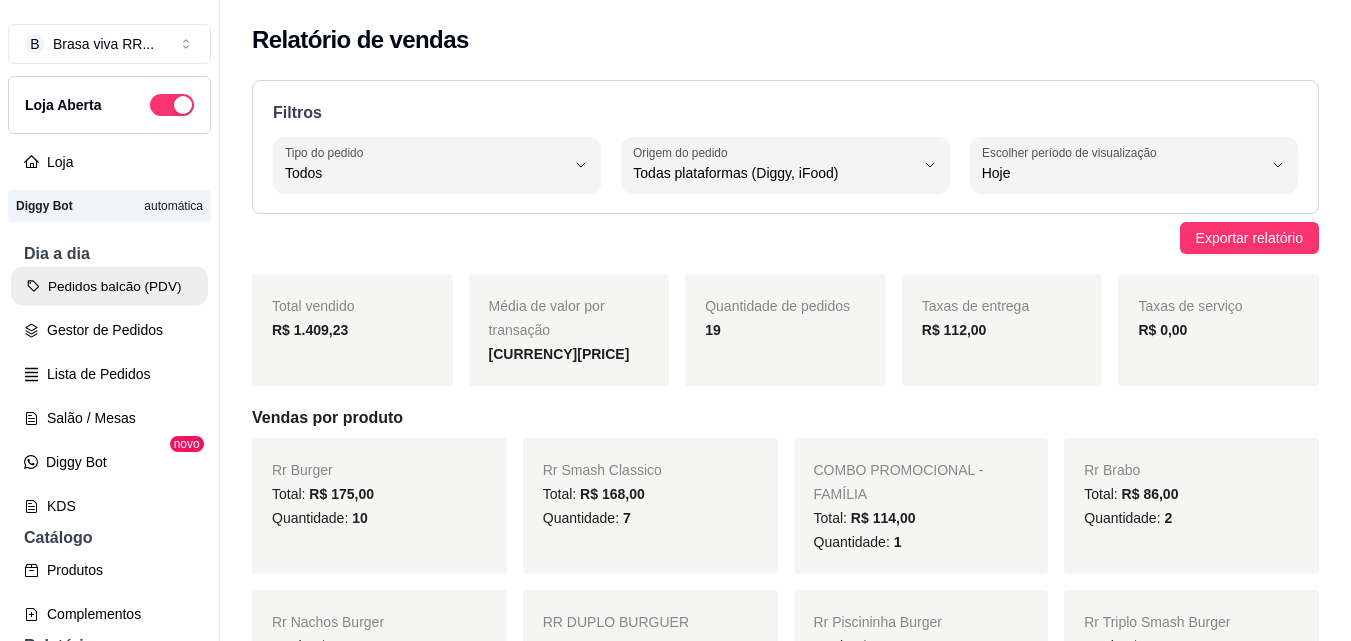 click on "Pedidos balcão (PDV)" at bounding box center (109, 286) 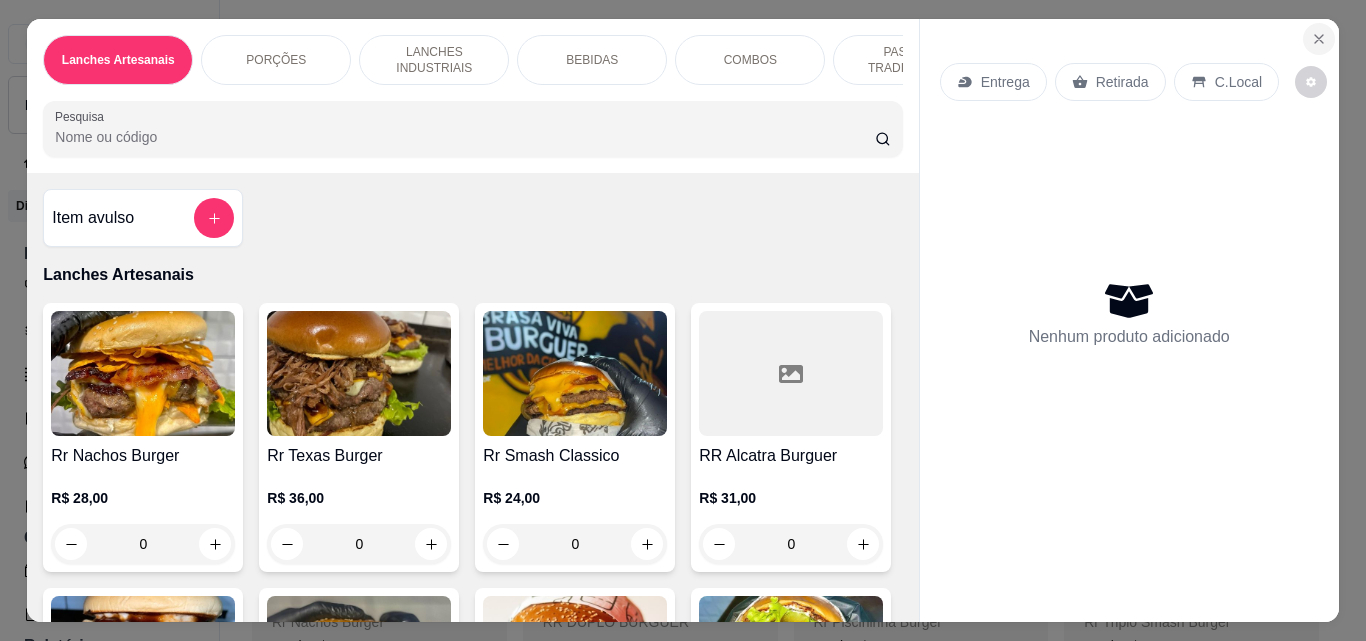 click 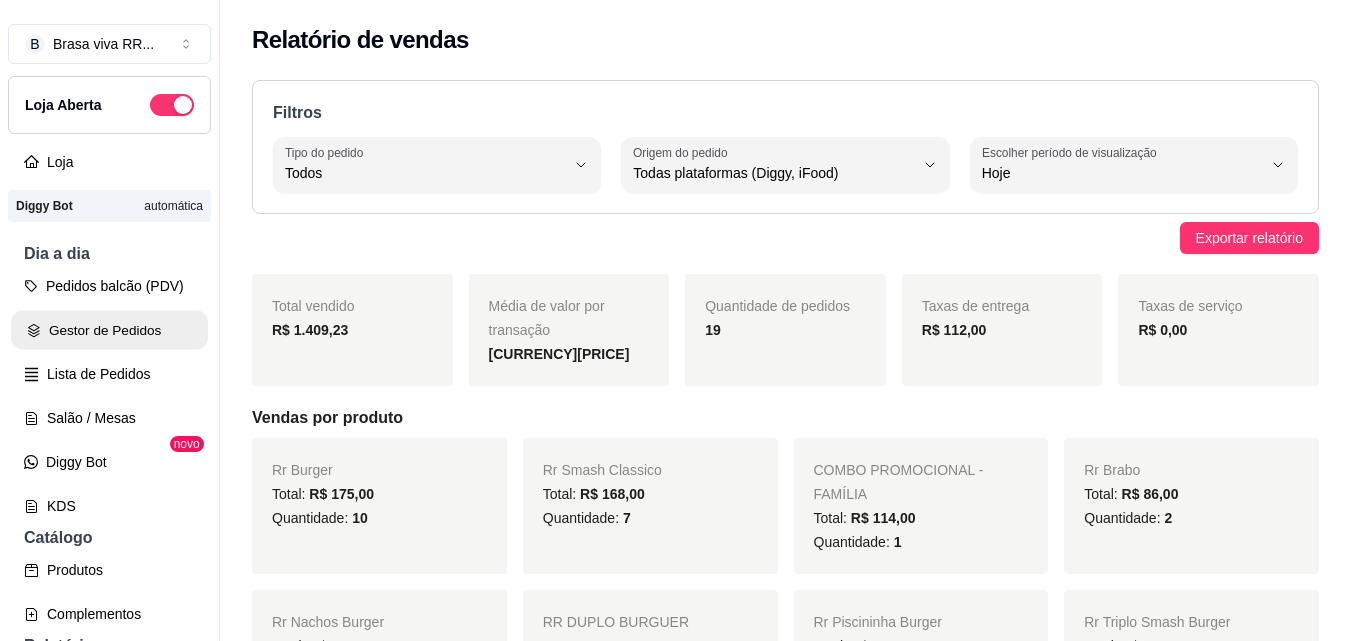 click on "Gestor de Pedidos" at bounding box center (109, 330) 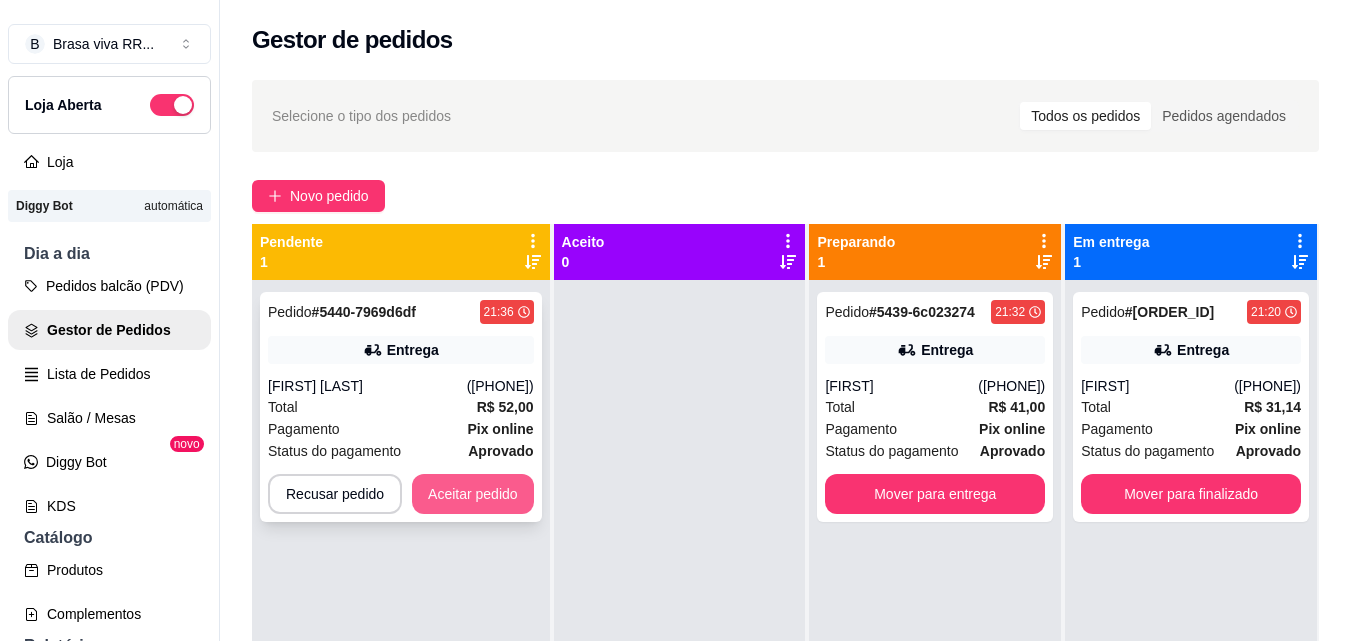 click on "Aceitar pedido" at bounding box center (473, 494) 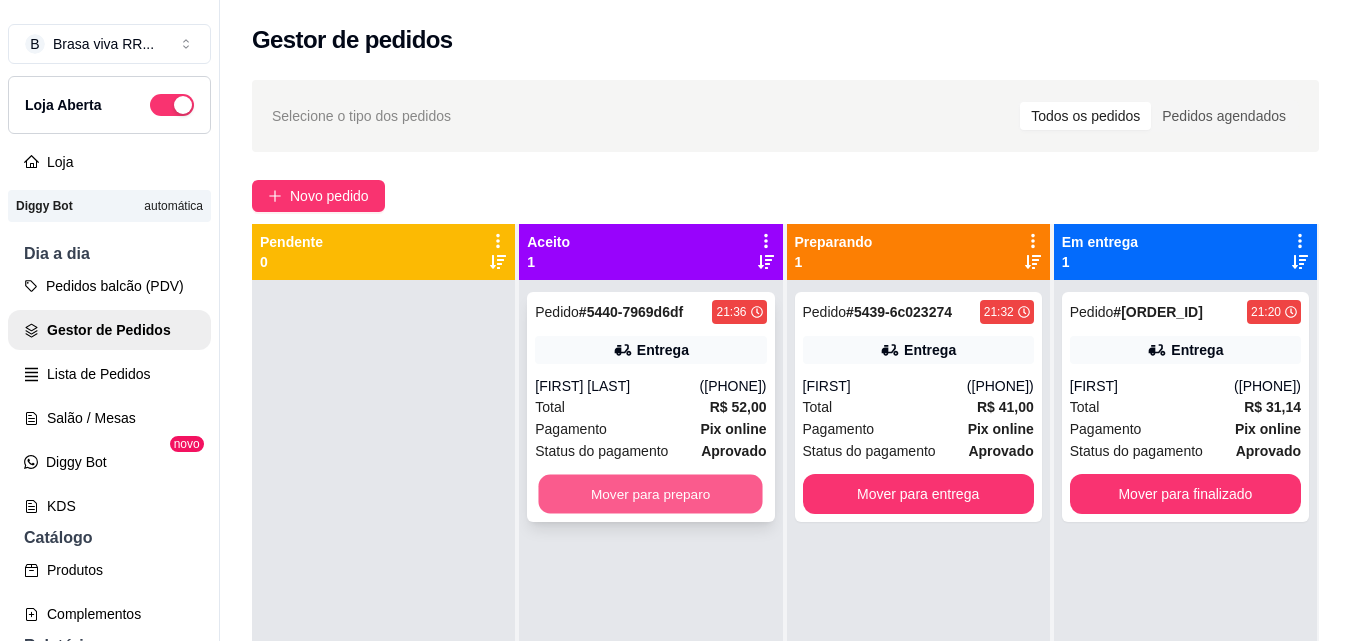 click on "Mover para preparo" at bounding box center [651, 494] 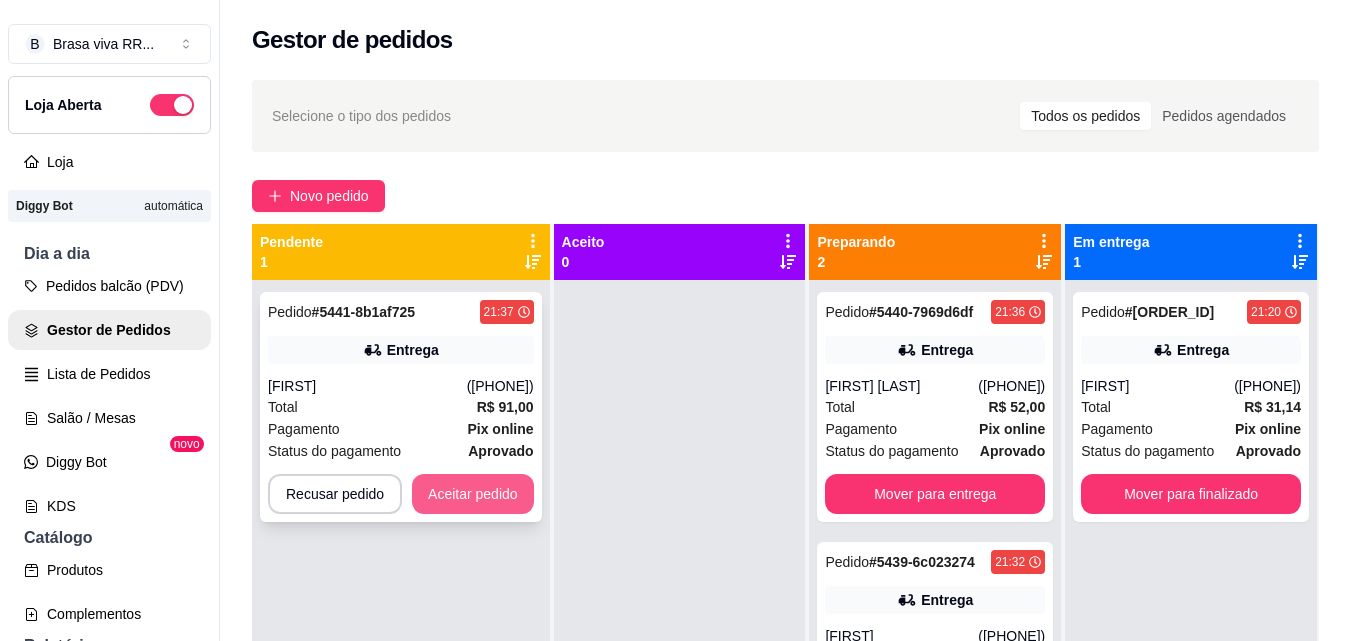 click on "Aceitar pedido" at bounding box center [473, 494] 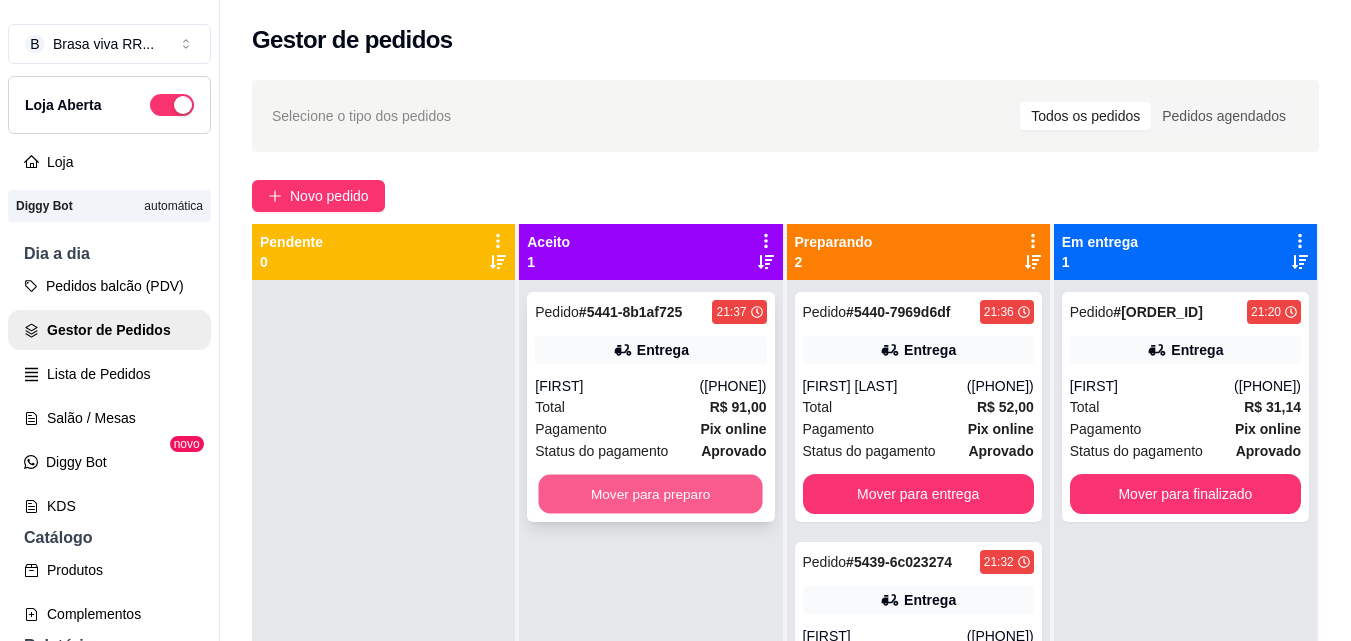 click on "Mover para preparo" at bounding box center [651, 494] 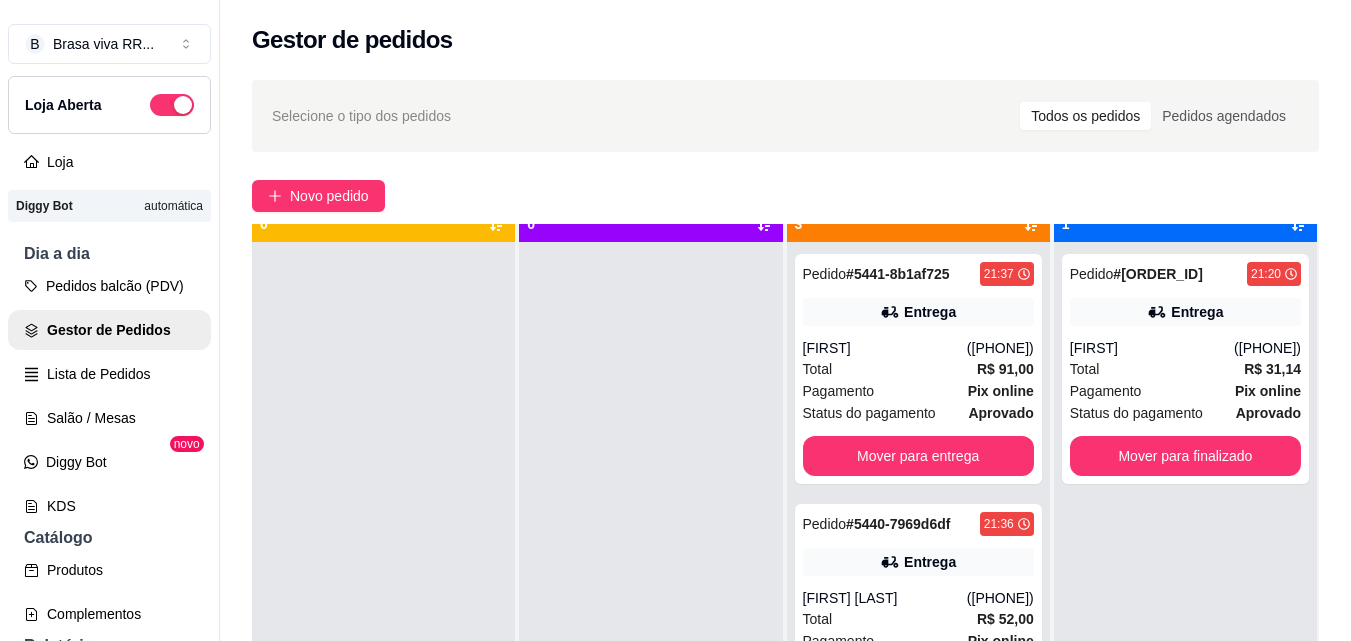 scroll, scrollTop: 56, scrollLeft: 0, axis: vertical 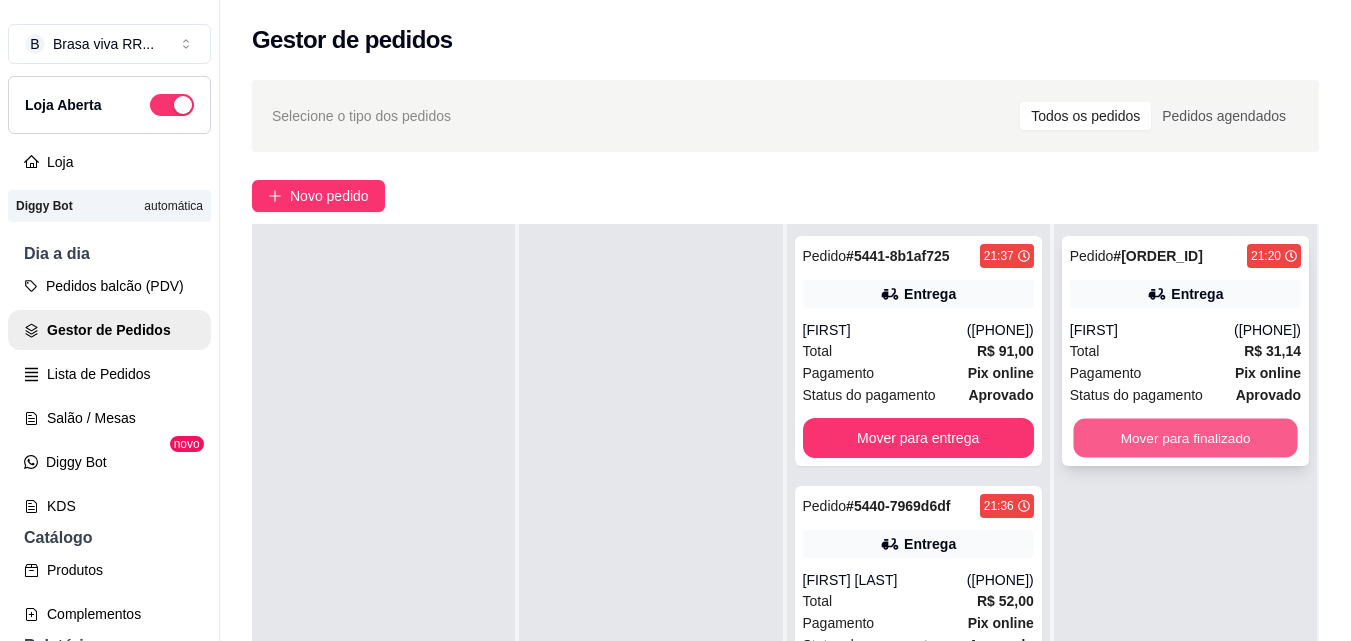 click on "Mover para finalizado" at bounding box center (1185, 438) 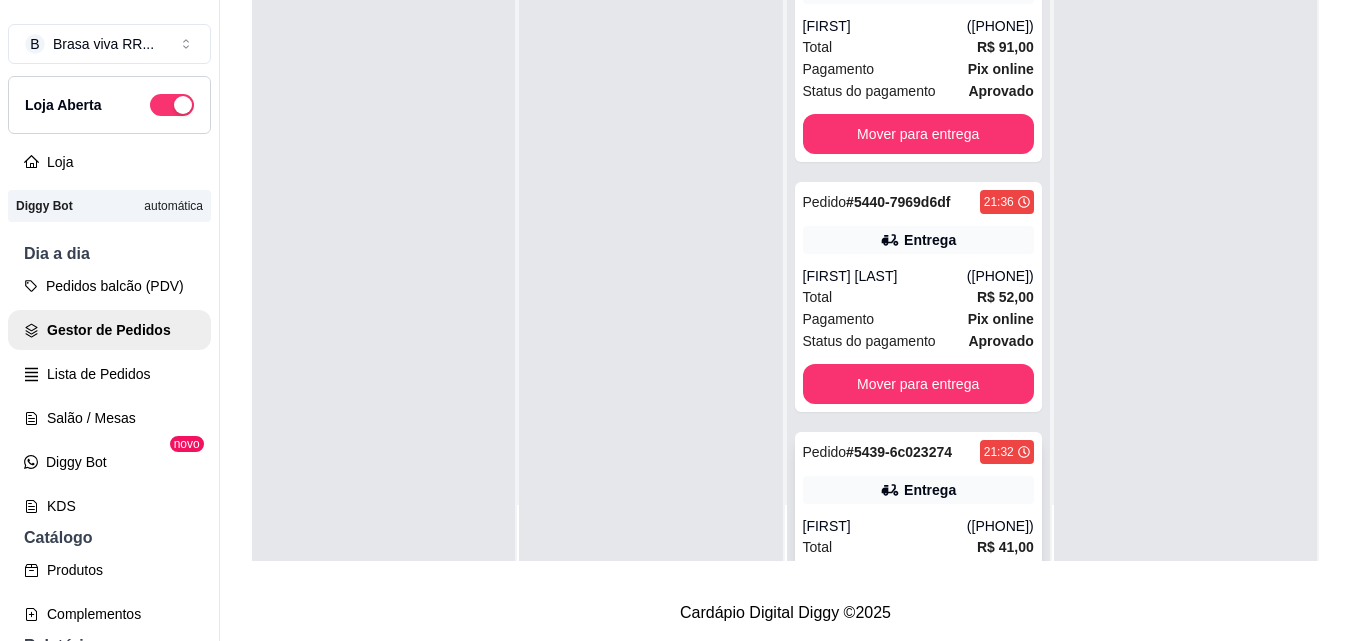 scroll, scrollTop: 319, scrollLeft: 0, axis: vertical 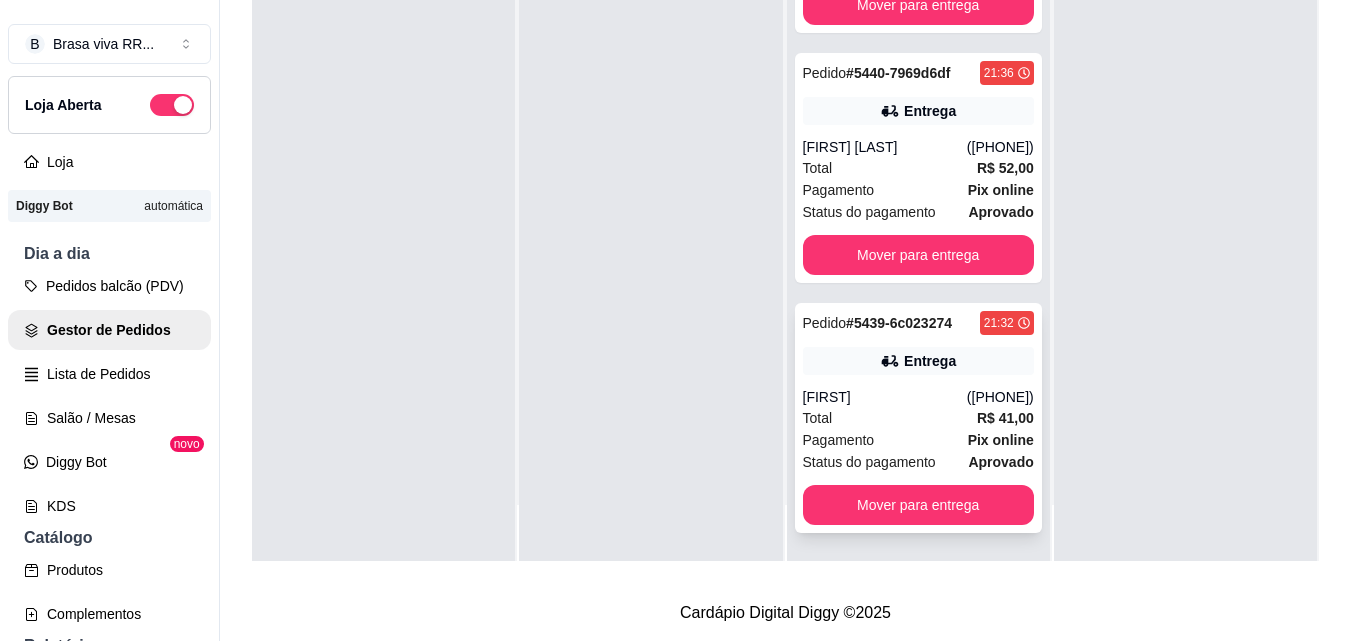 click on "Pix online" at bounding box center (1001, 440) 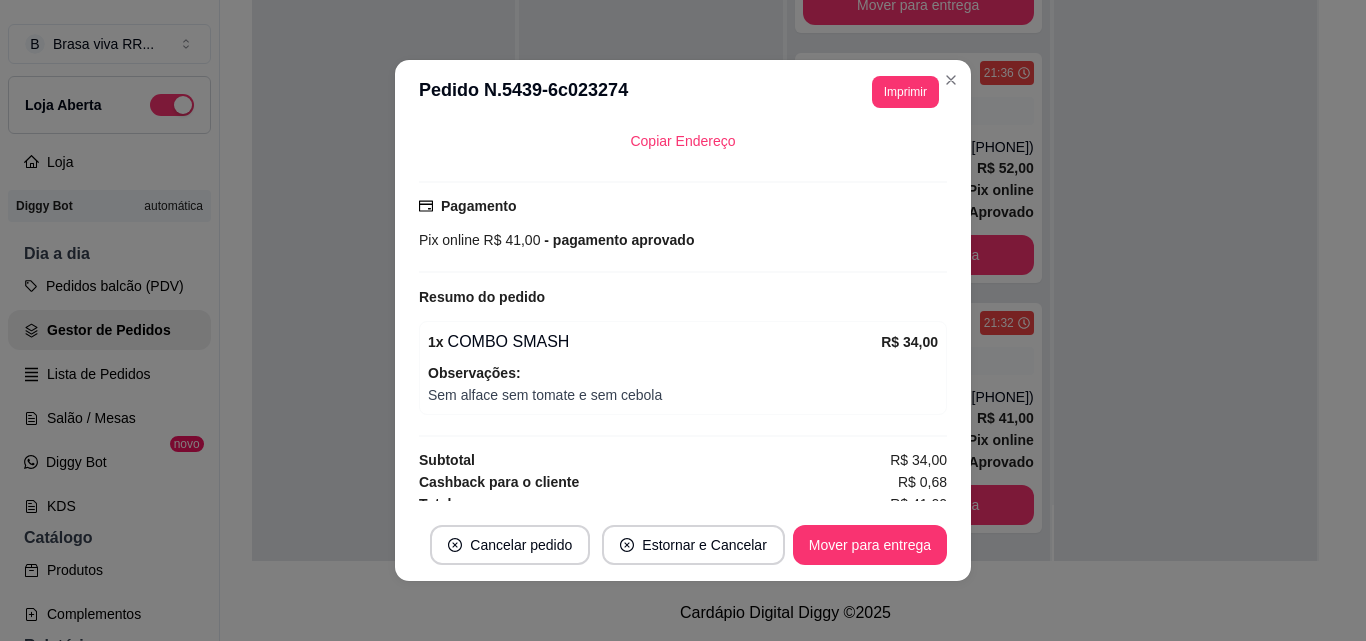 scroll, scrollTop: 482, scrollLeft: 0, axis: vertical 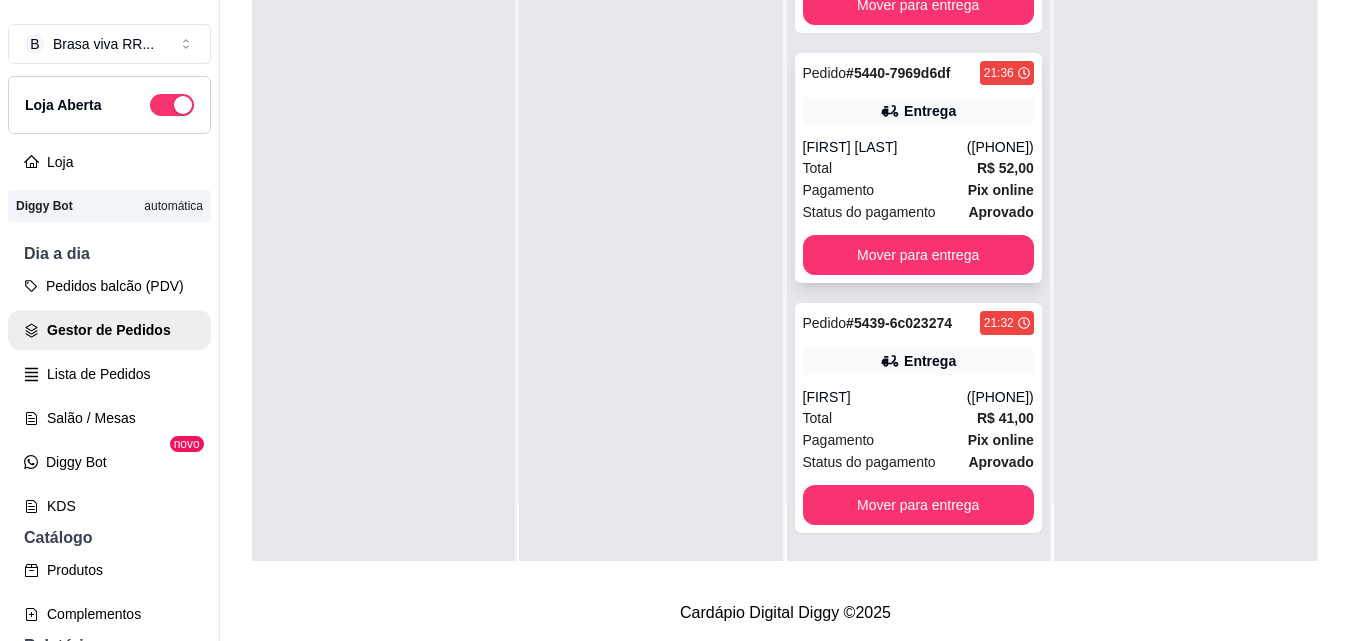click on "Pagamento Pix online" at bounding box center (918, 190) 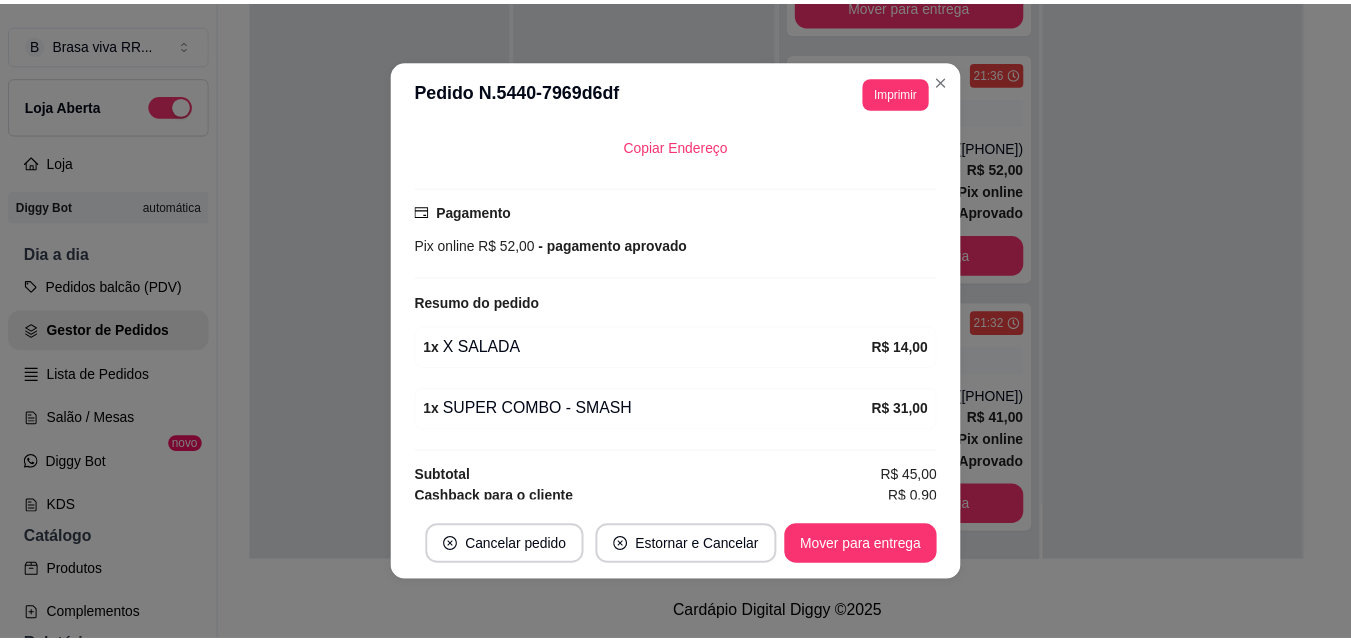 scroll, scrollTop: 492, scrollLeft: 0, axis: vertical 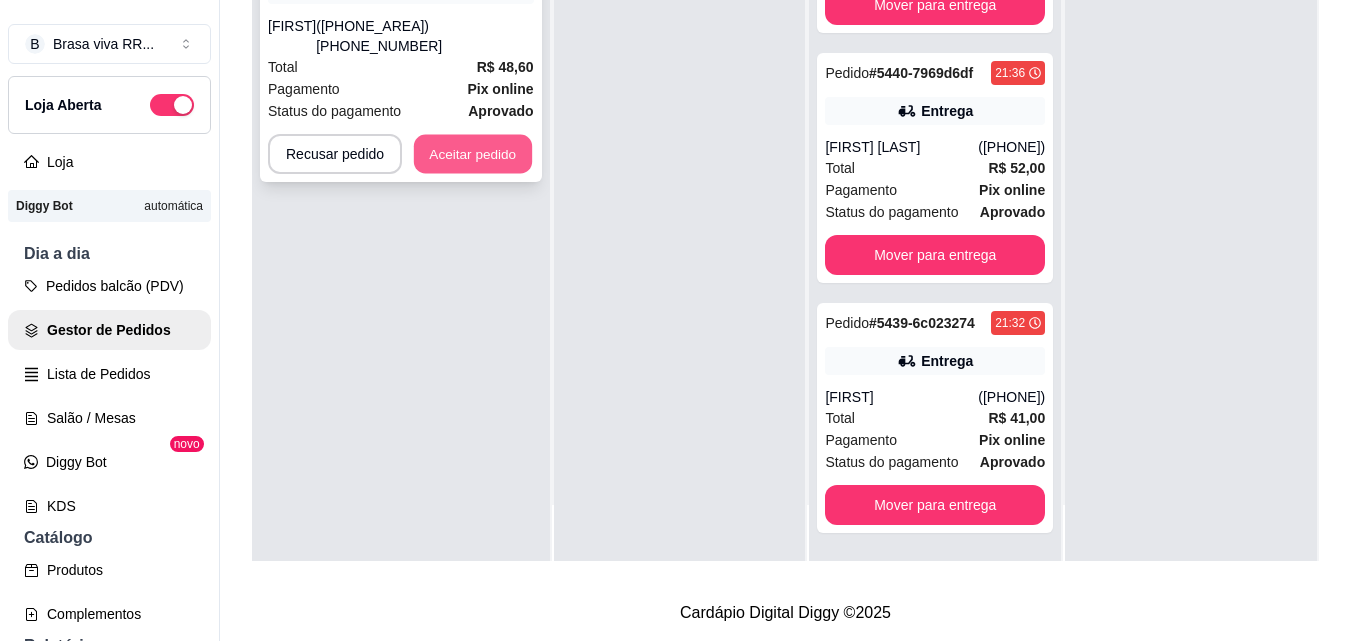 click on "Aceitar pedido" at bounding box center (473, 154) 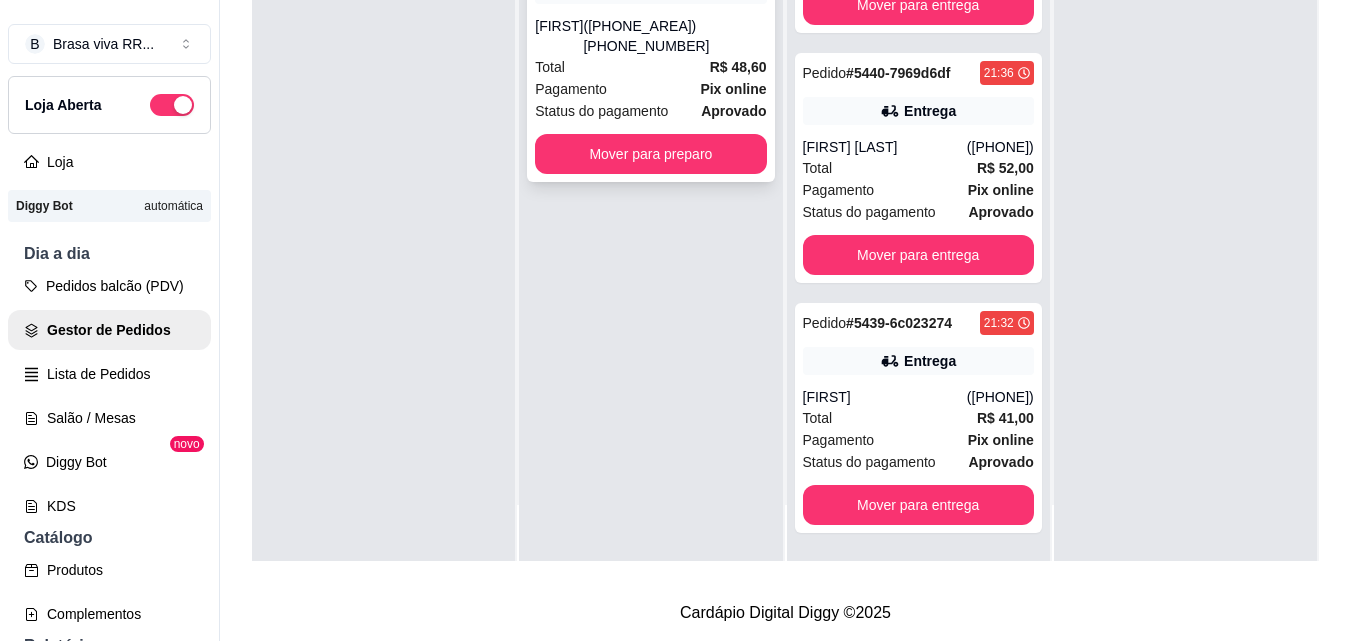 click on "Pedido  # 5442-7ee27e6d 21:45 Entrega [FIRST]  ([PHONE]) Total R$ 48,60 Pagamento Pix online Status do pagamento aprovado Mover para preparo" at bounding box center (650, 57) 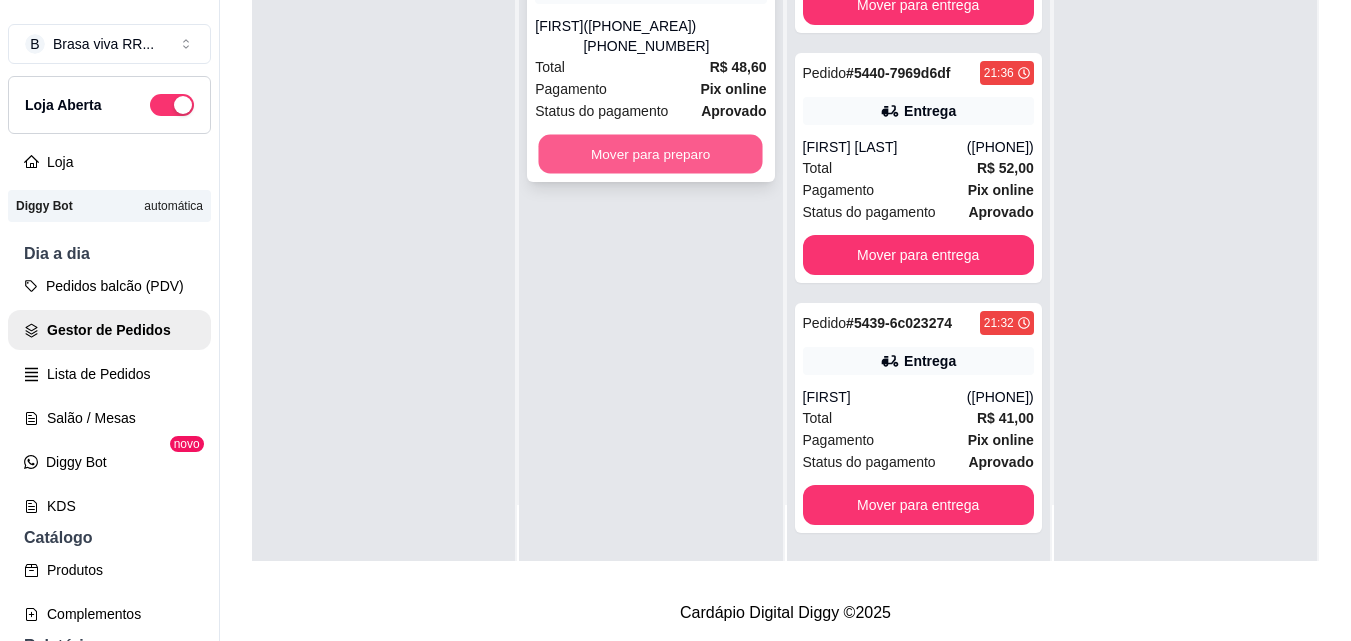 click on "Mover para preparo" at bounding box center [651, 154] 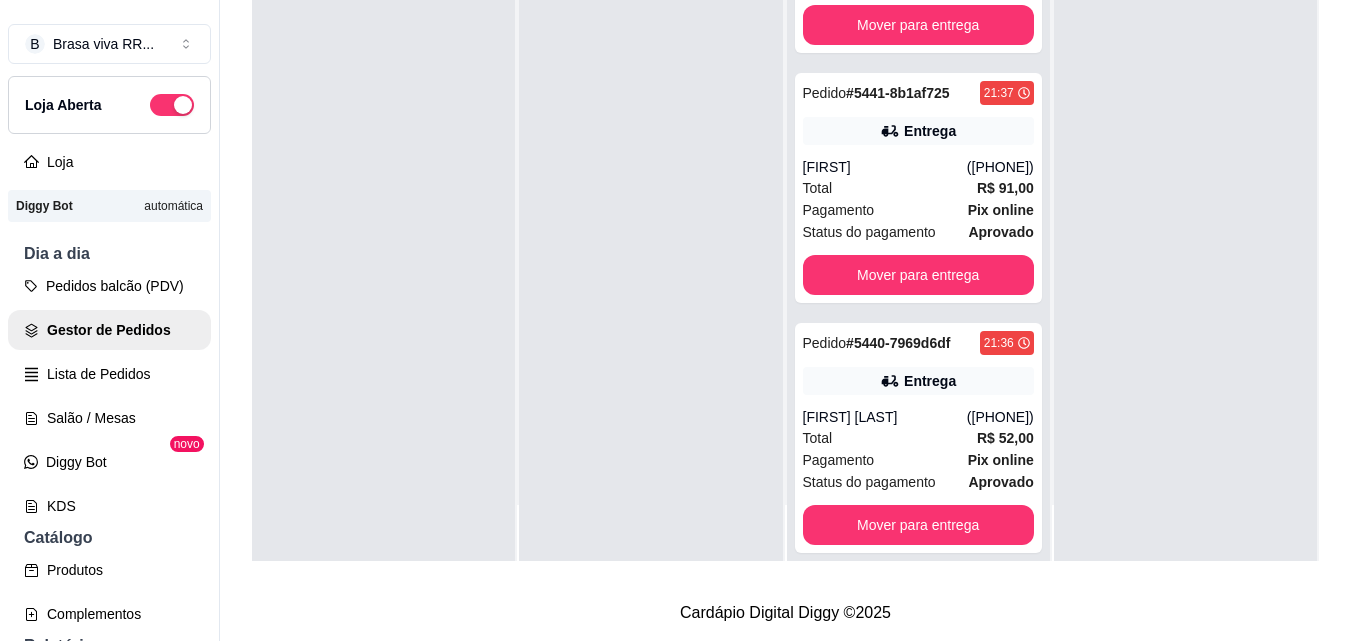 scroll, scrollTop: 379, scrollLeft: 0, axis: vertical 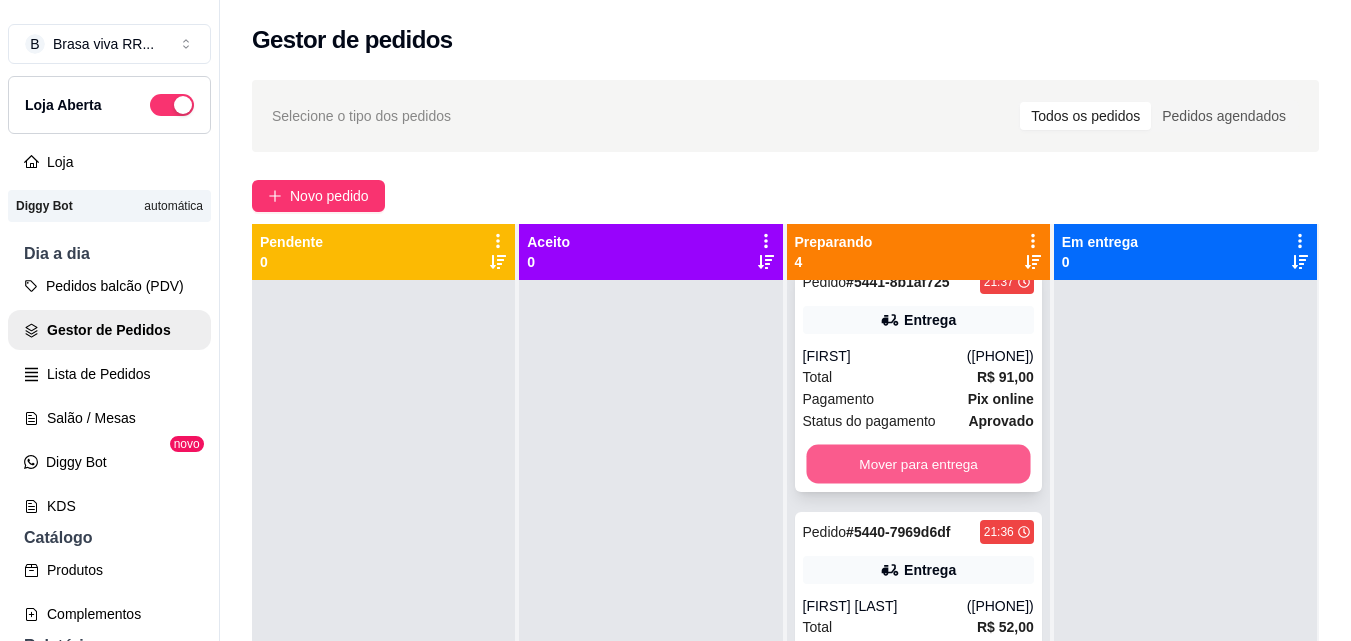 click on "Mover para entrega" at bounding box center (918, 464) 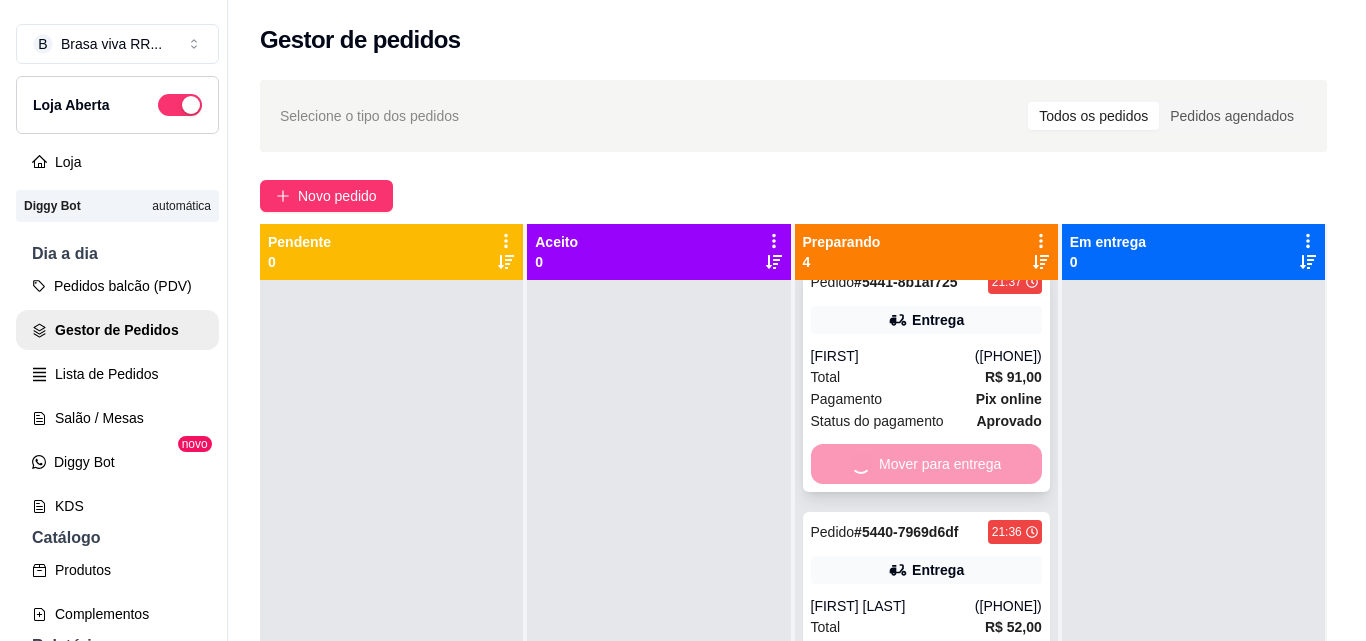 scroll, scrollTop: 50, scrollLeft: 0, axis: vertical 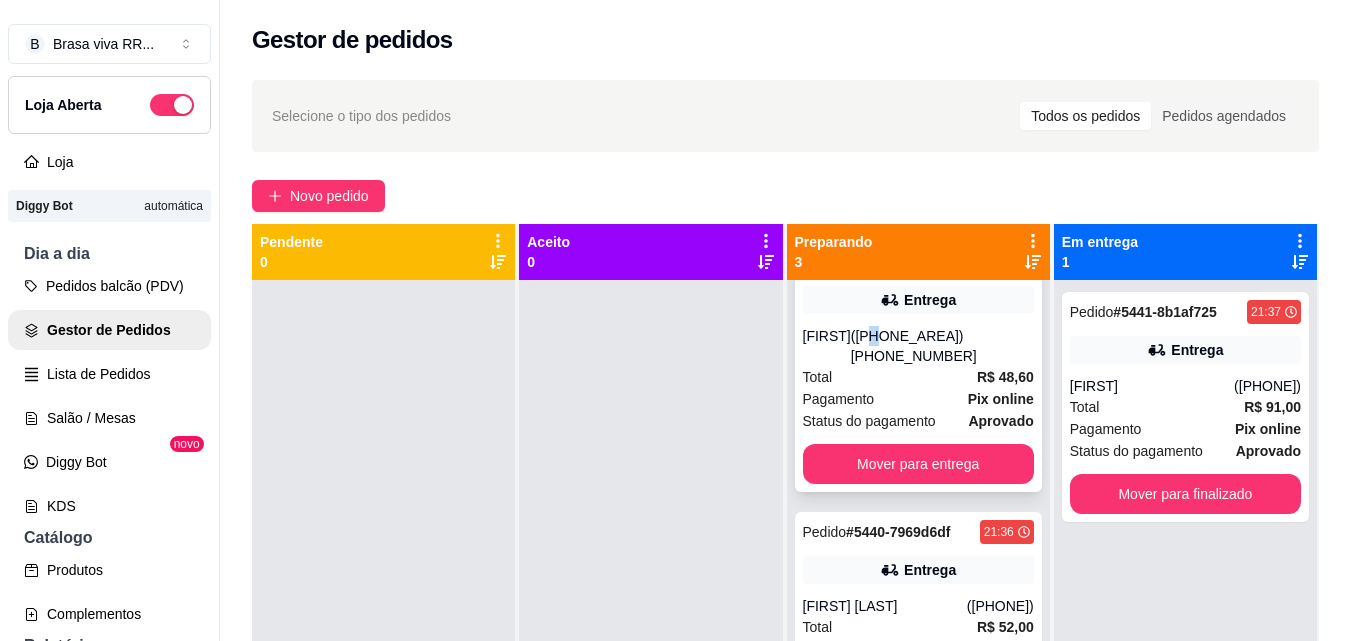 click on "([PHONE_AREA]) [PHONE_NUMBER]" at bounding box center [942, 346] 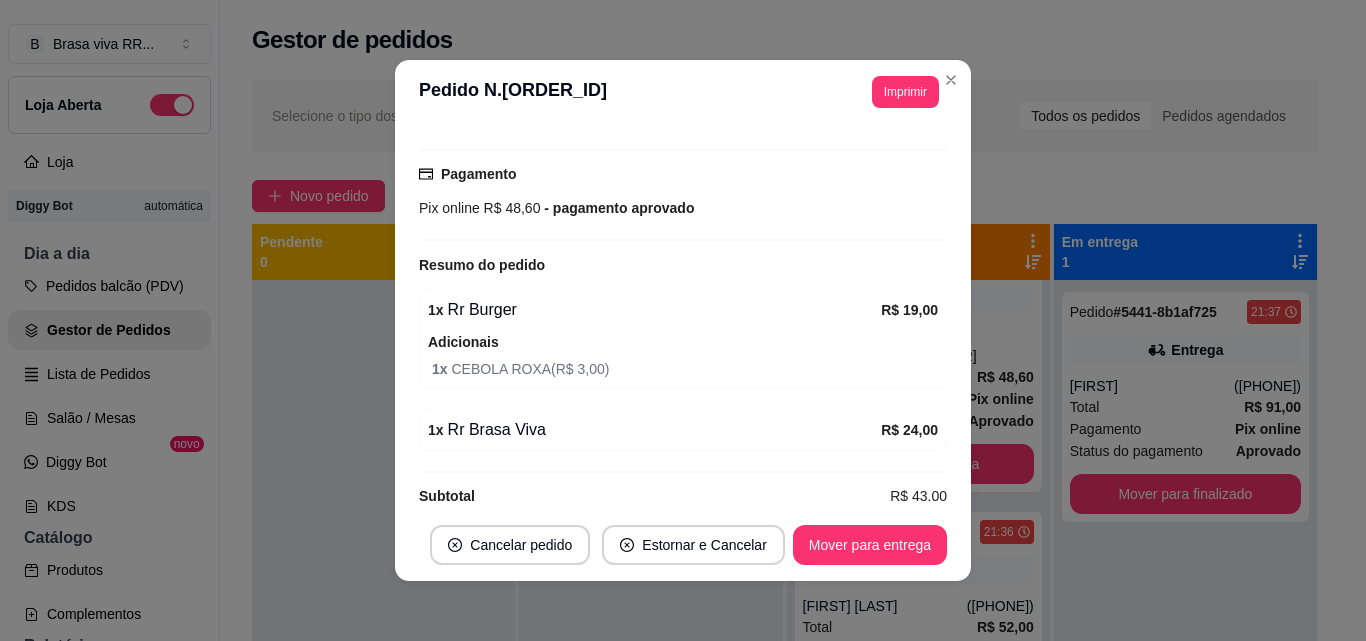 scroll, scrollTop: 572, scrollLeft: 0, axis: vertical 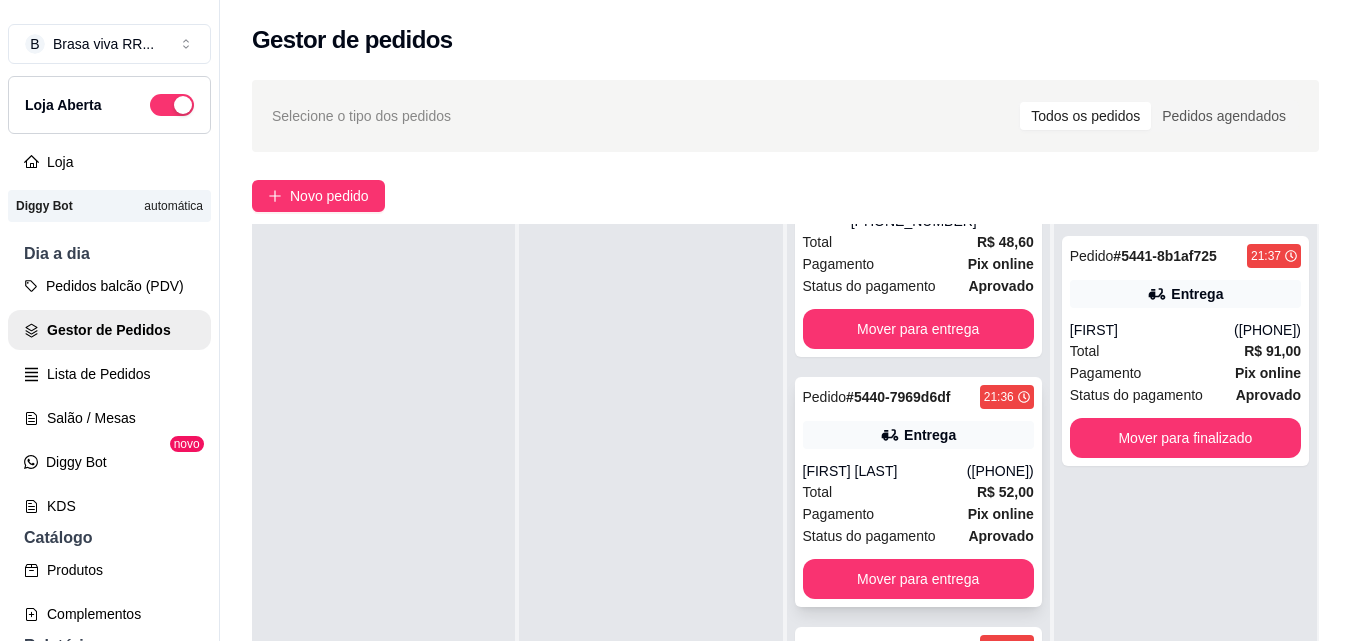 click on "Pedido  # 5440-7969d6df 21:36 Entrega [FIRST] [LAST]  ([PHONE]) Total R$ 52,00 Pagamento Pix online Status do pagamento aprovado Mover para entrega" at bounding box center (918, 492) 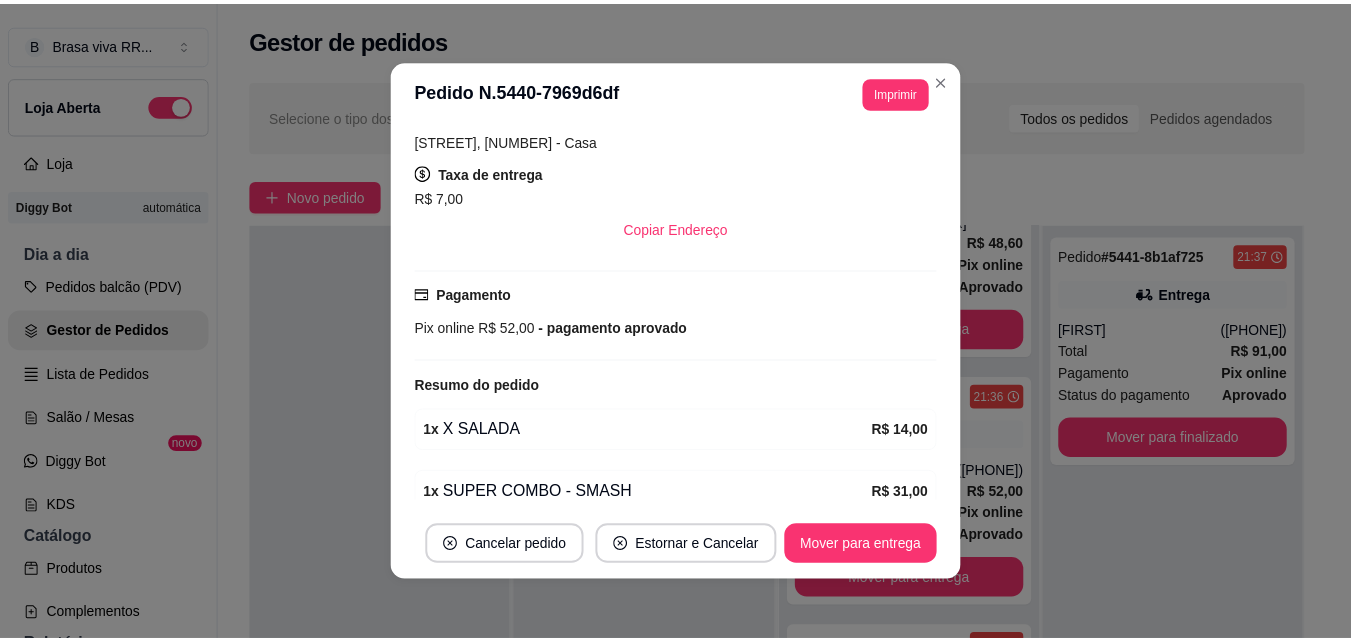 scroll, scrollTop: 492, scrollLeft: 0, axis: vertical 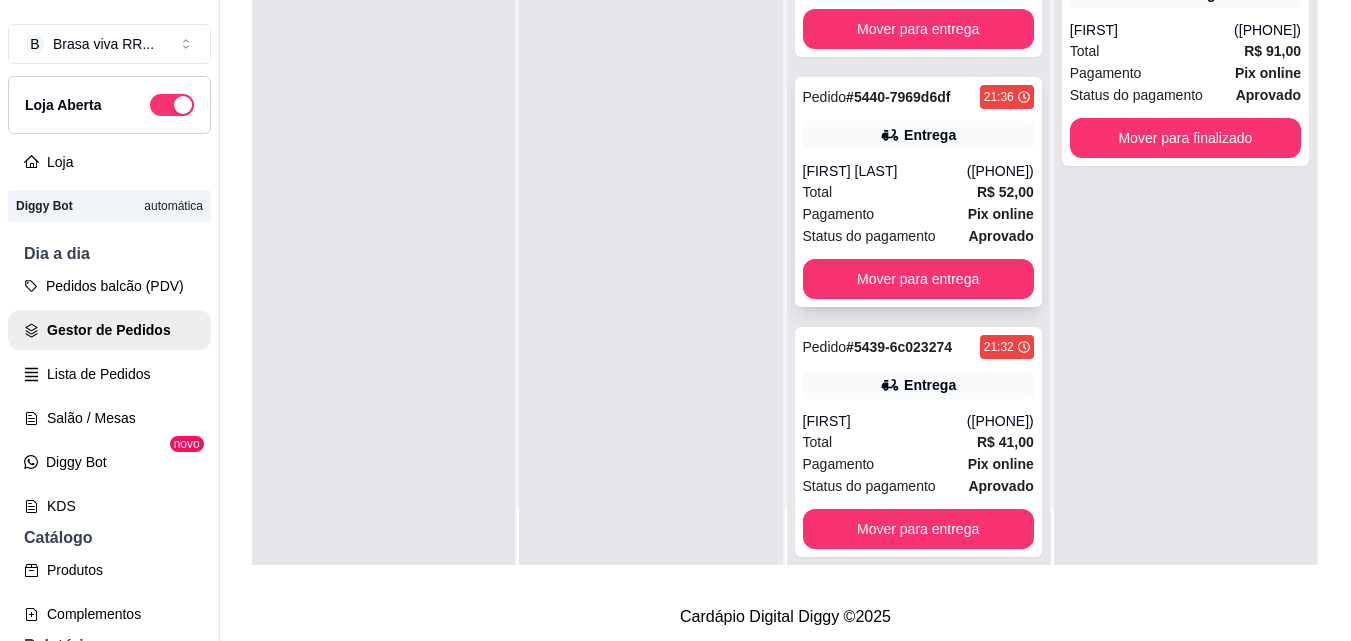 click on "Entrega" at bounding box center [918, 385] 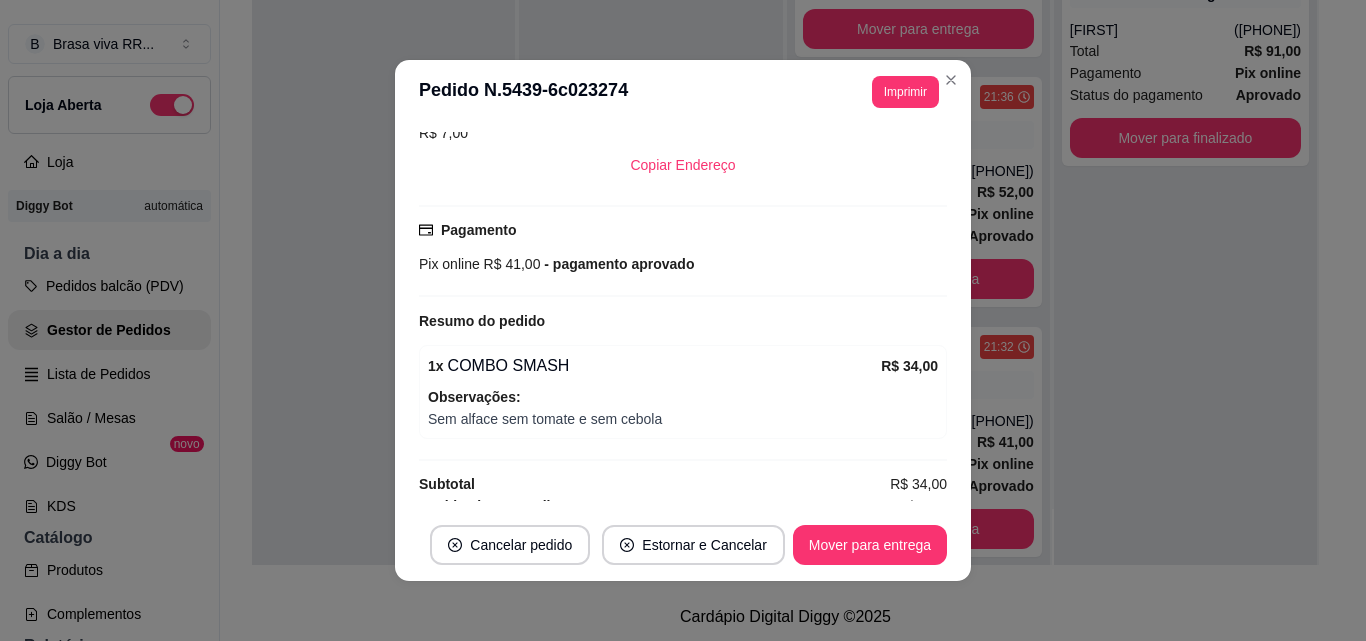 scroll, scrollTop: 482, scrollLeft: 0, axis: vertical 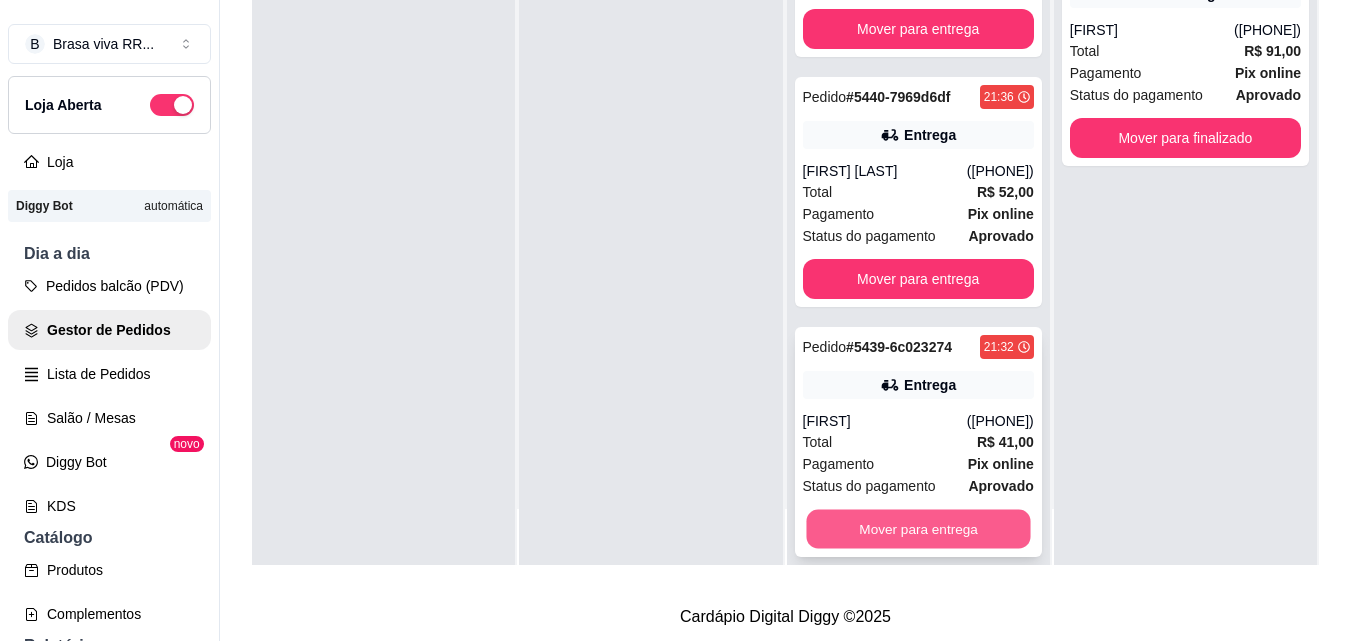 click on "Mover para entrega" at bounding box center [918, 529] 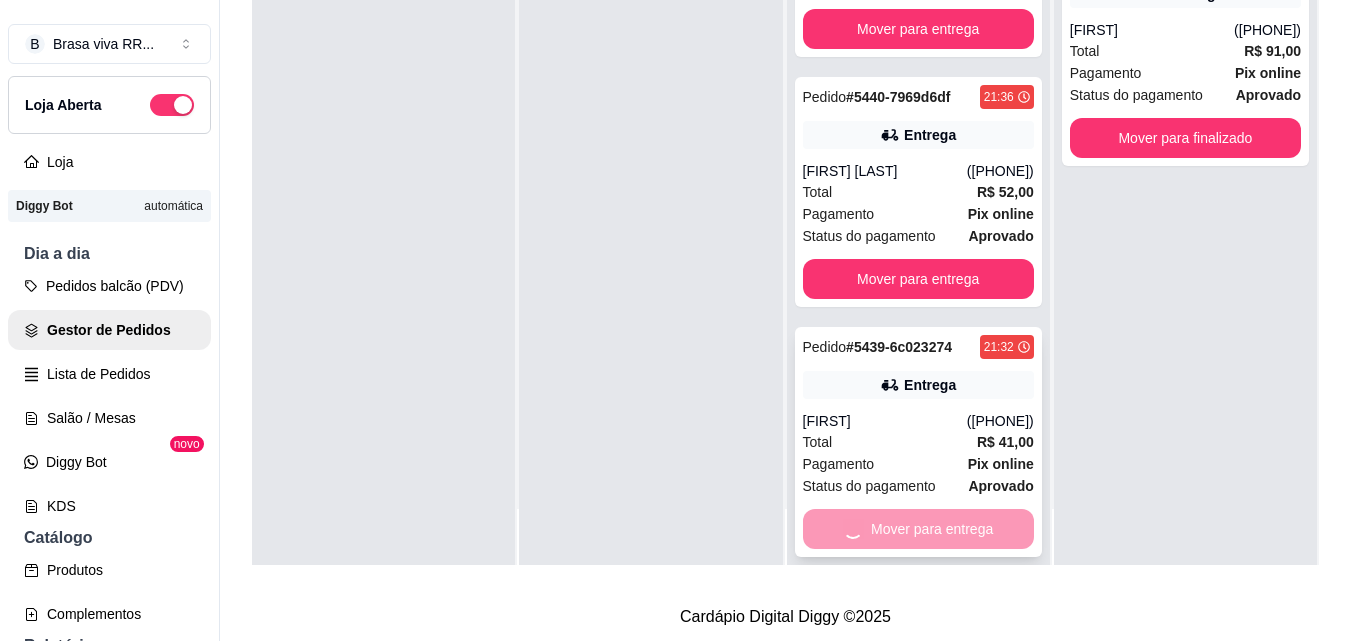 scroll, scrollTop: 0, scrollLeft: 0, axis: both 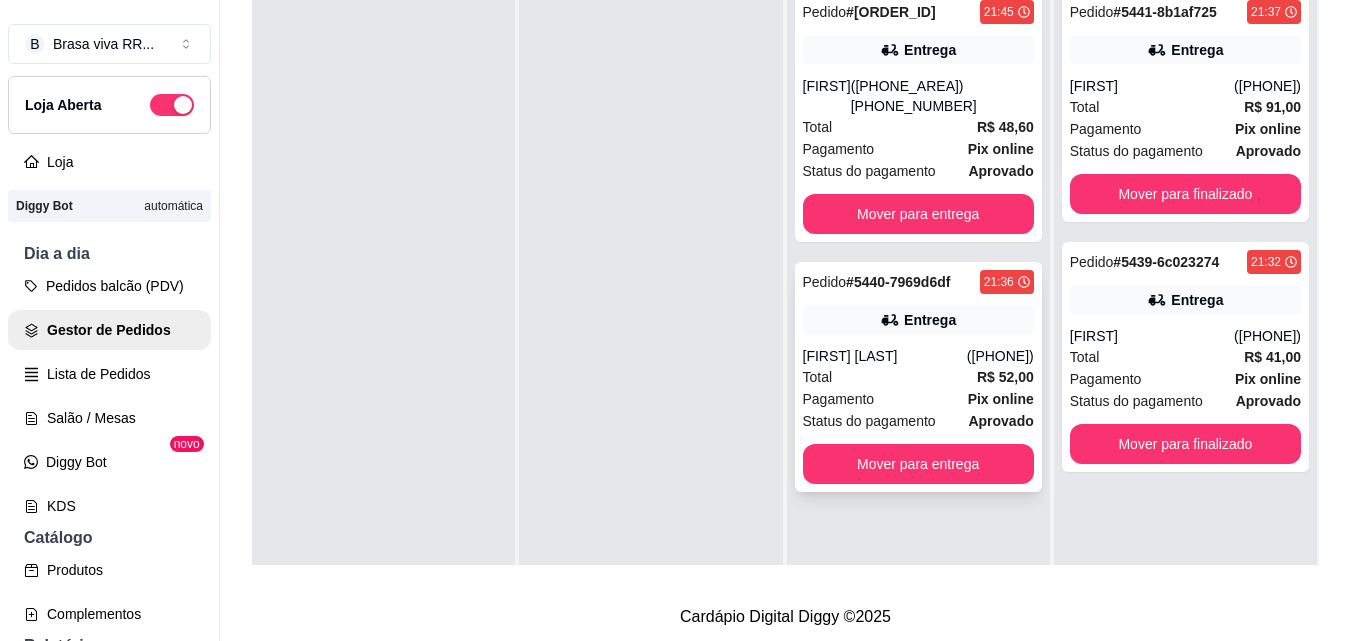click on "Entrega" at bounding box center [918, 320] 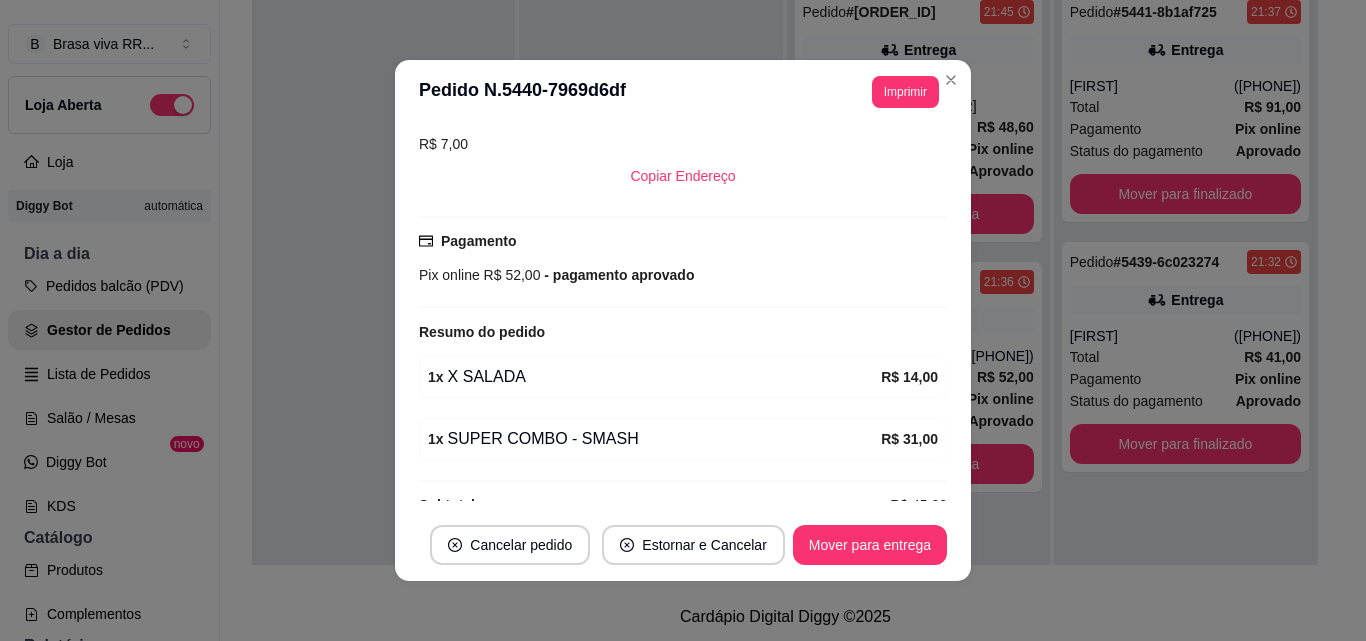 scroll, scrollTop: 492, scrollLeft: 0, axis: vertical 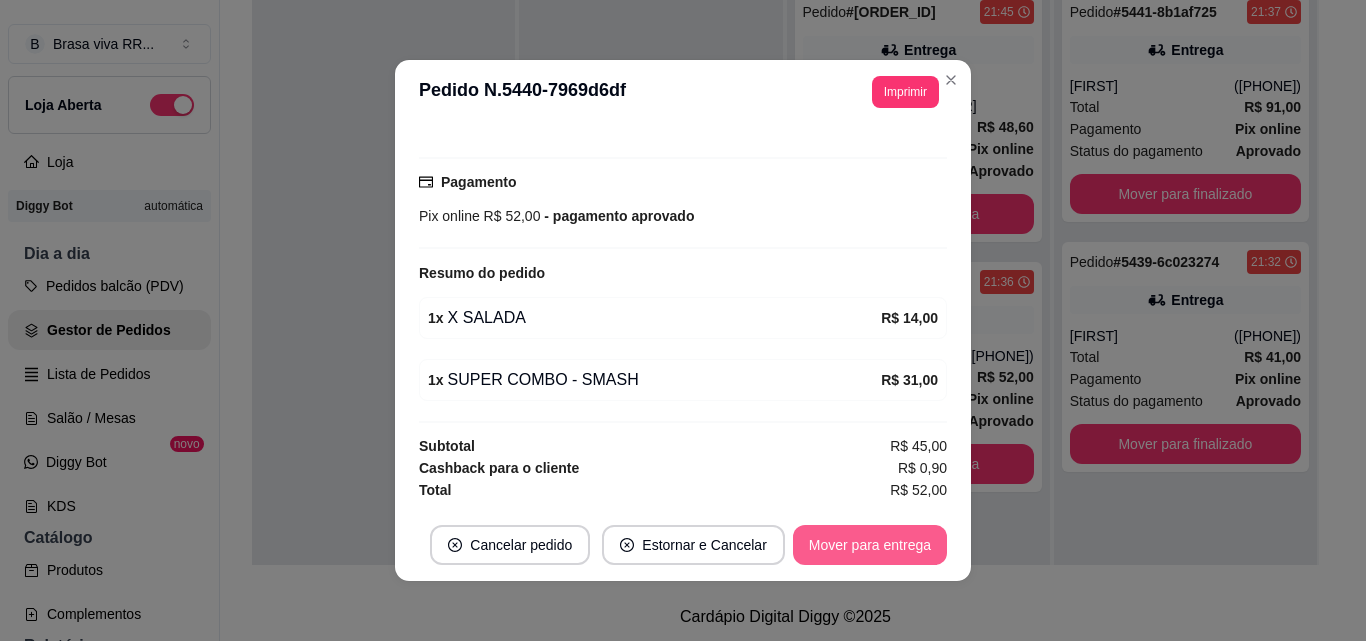 click on "Mover para entrega" at bounding box center [870, 545] 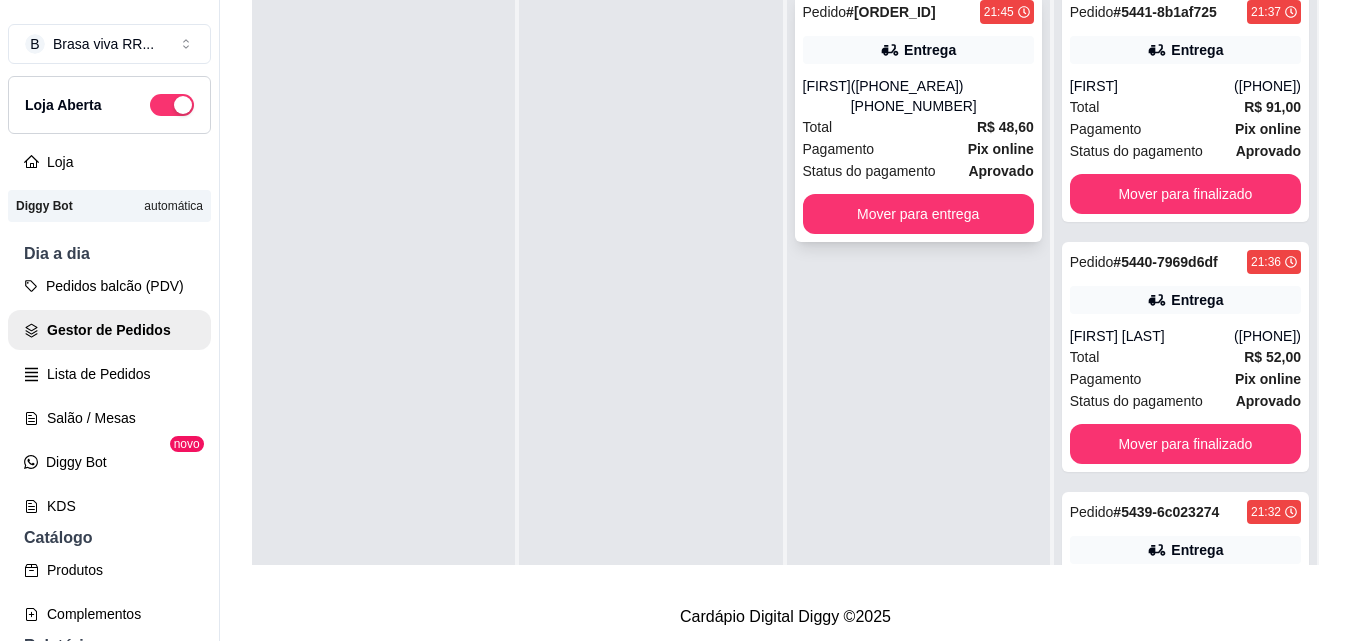 click on "Total R$ 48,60" at bounding box center [918, 127] 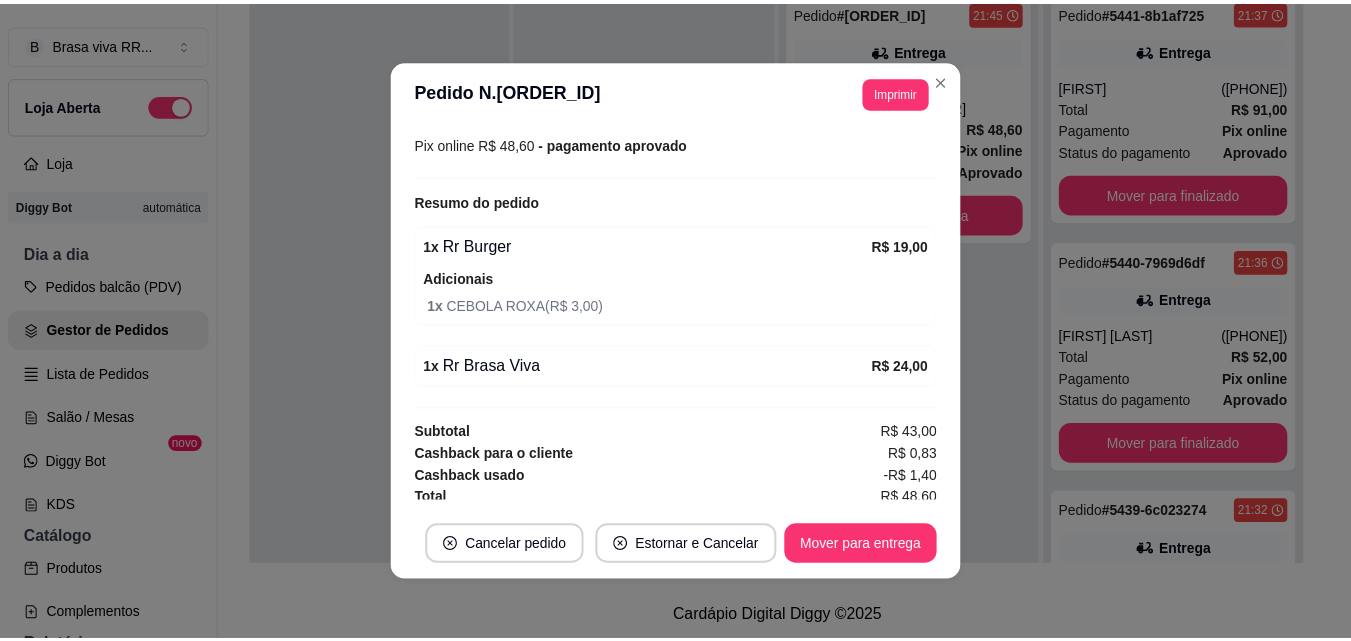 scroll, scrollTop: 572, scrollLeft: 0, axis: vertical 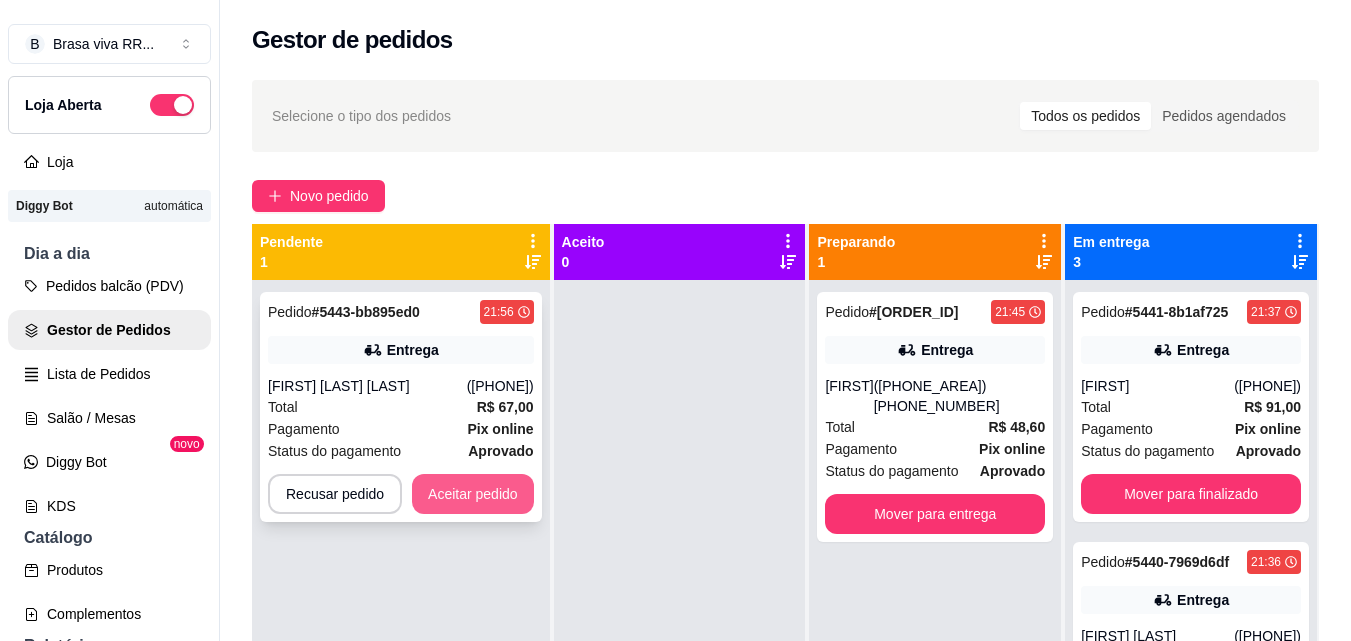 click on "Aceitar pedido" at bounding box center [473, 494] 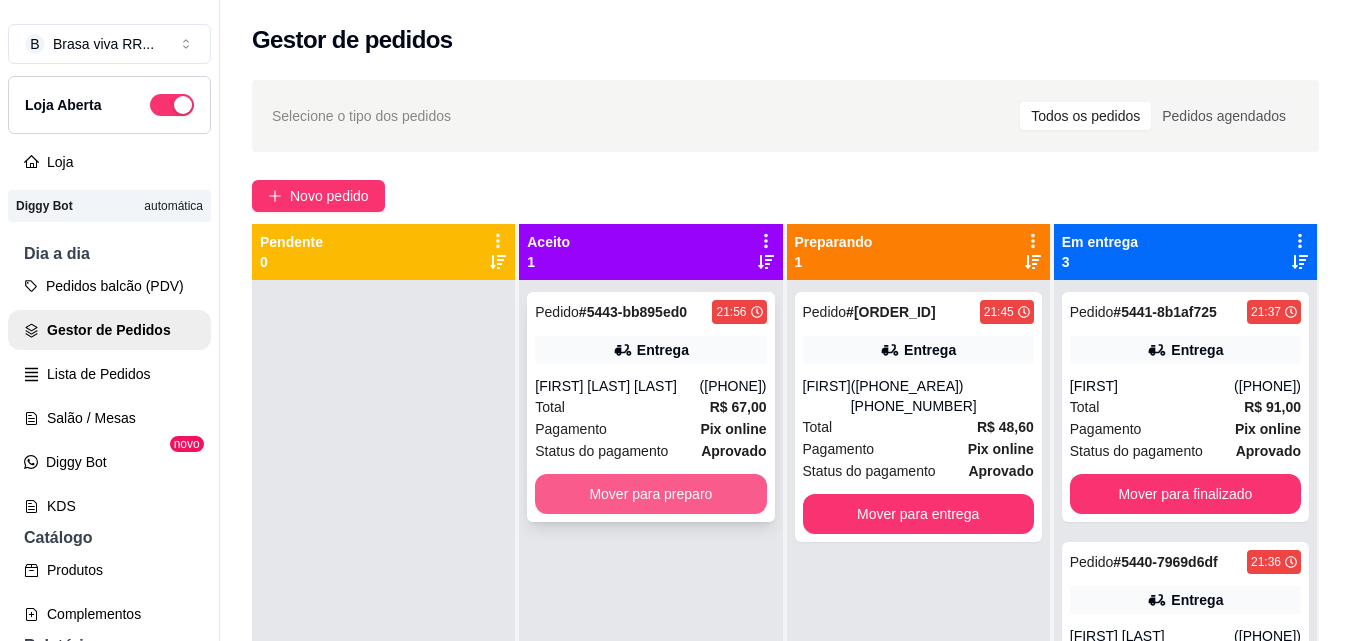 click on "Mover para preparo" at bounding box center [650, 494] 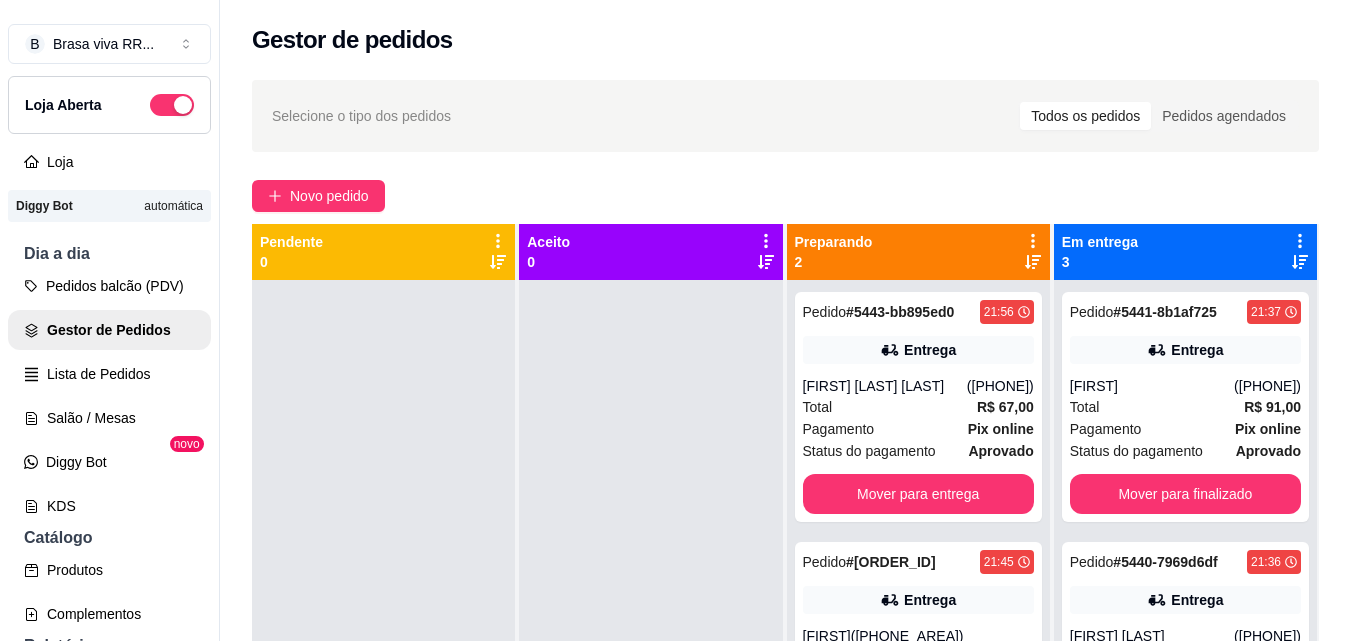 scroll, scrollTop: 56, scrollLeft: 0, axis: vertical 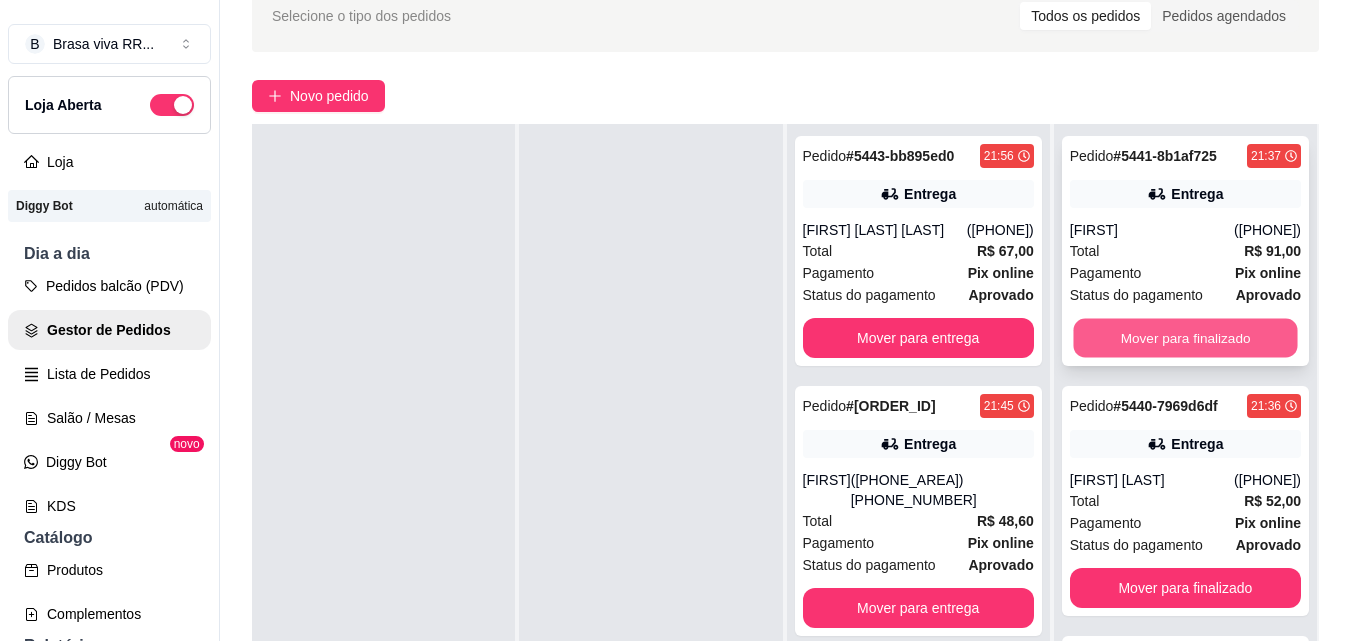 click on "Mover para finalizado" at bounding box center [1185, 338] 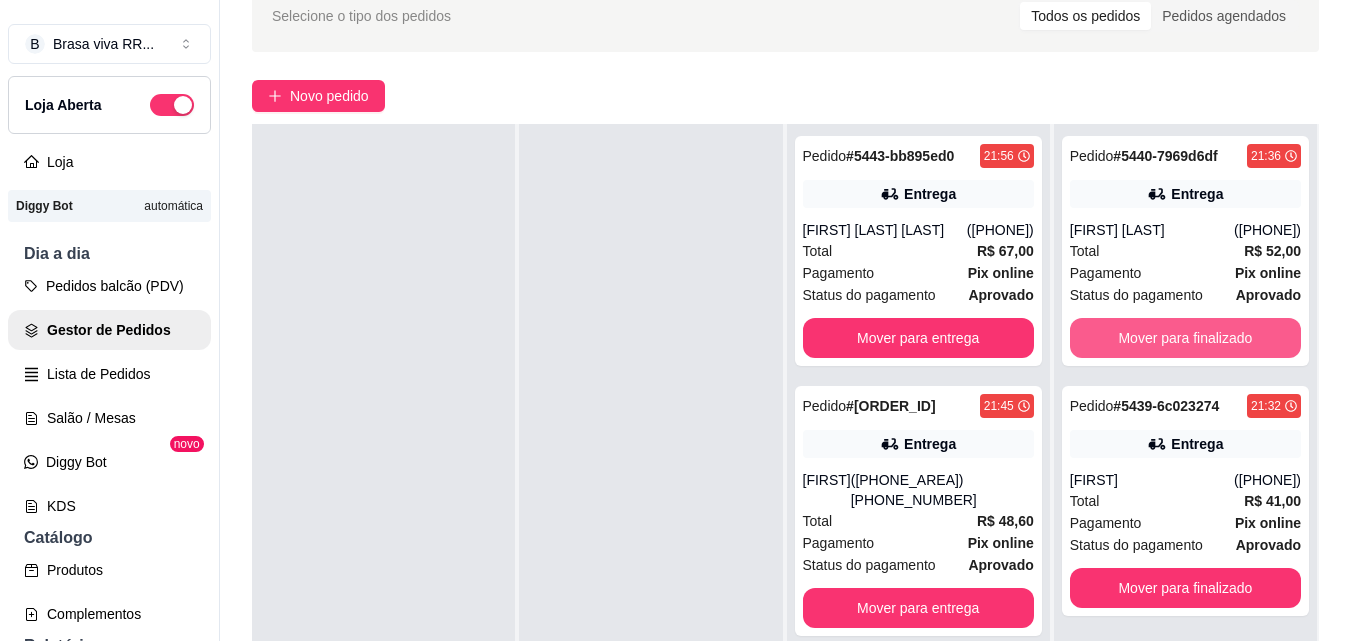 click on "Mover para finalizado" at bounding box center (1185, 338) 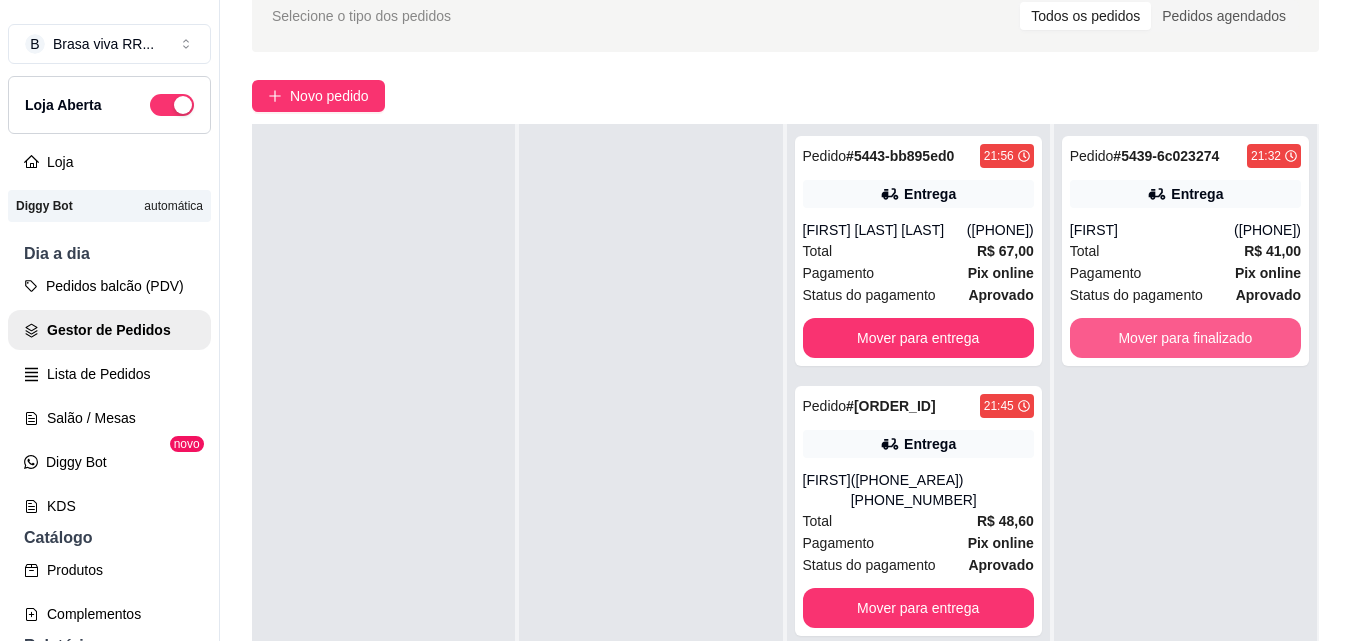 click on "Mover para finalizado" at bounding box center (1185, 338) 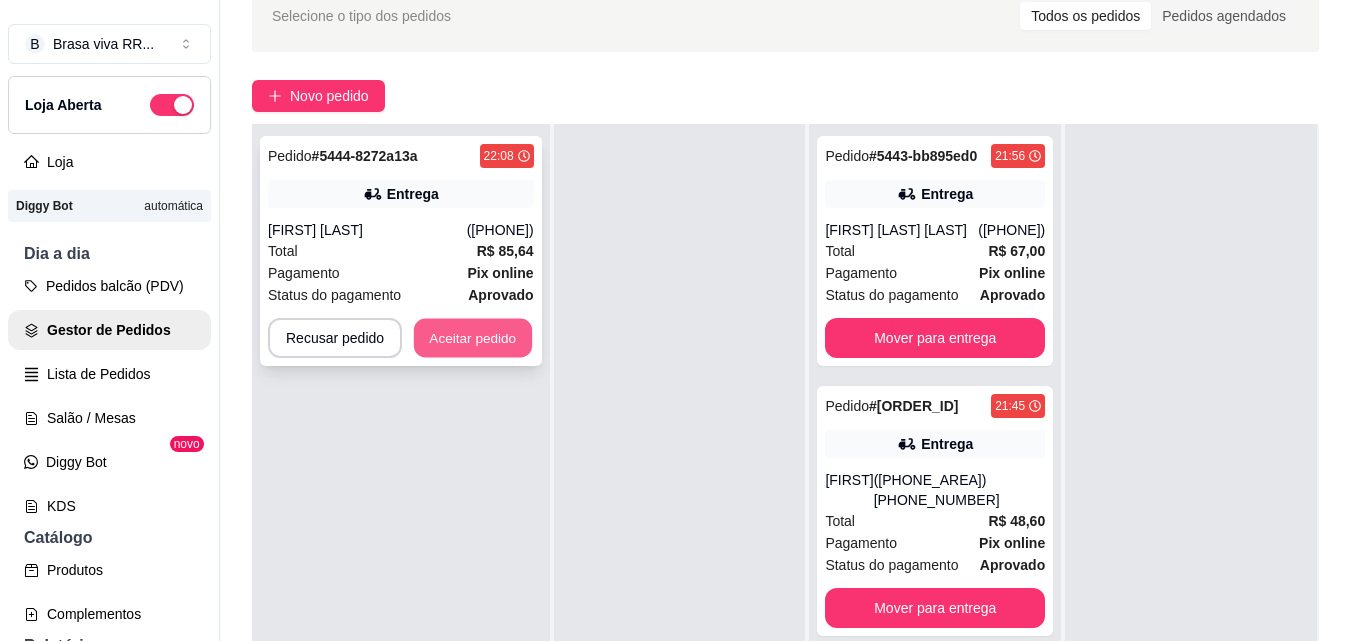 click on "Aceitar pedido" at bounding box center [473, 338] 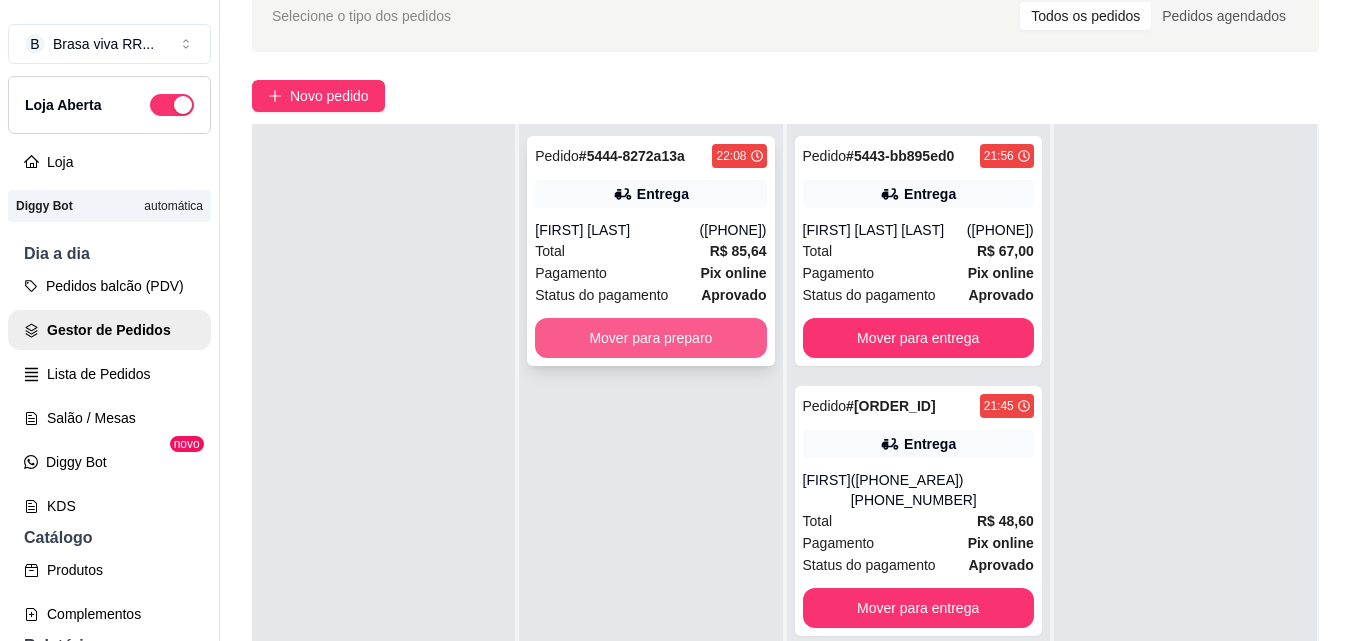 click on "Mover para preparo" at bounding box center [650, 338] 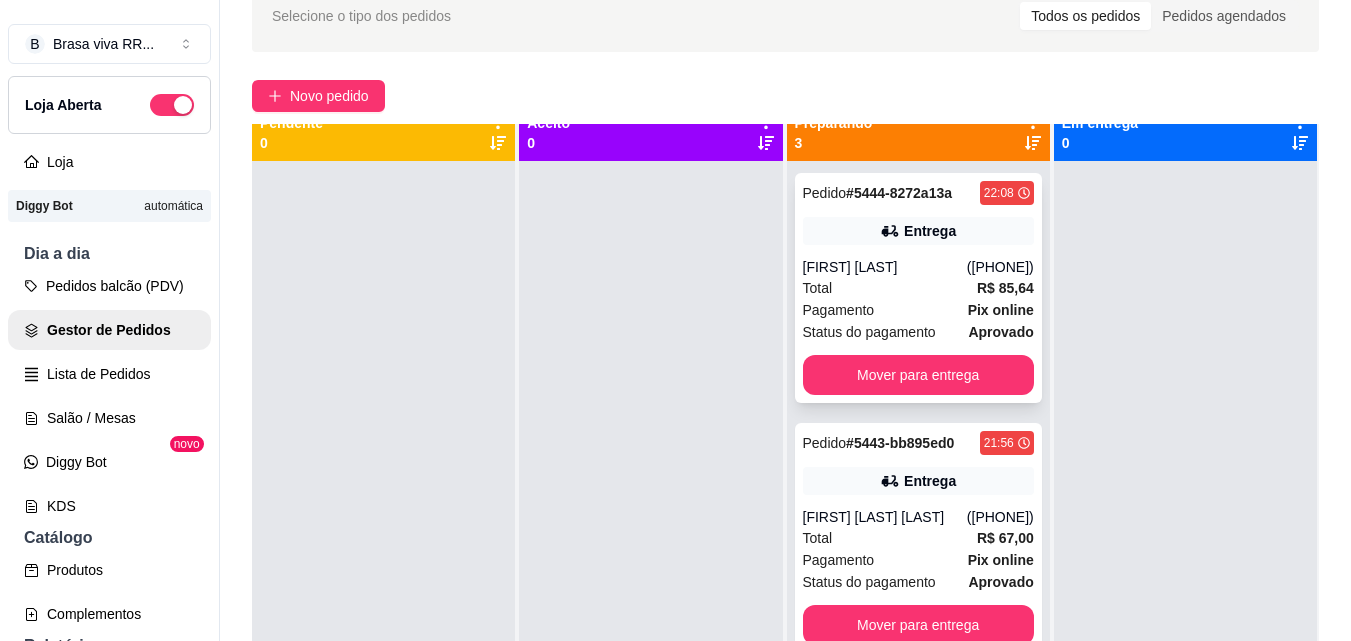 scroll, scrollTop: 0, scrollLeft: 0, axis: both 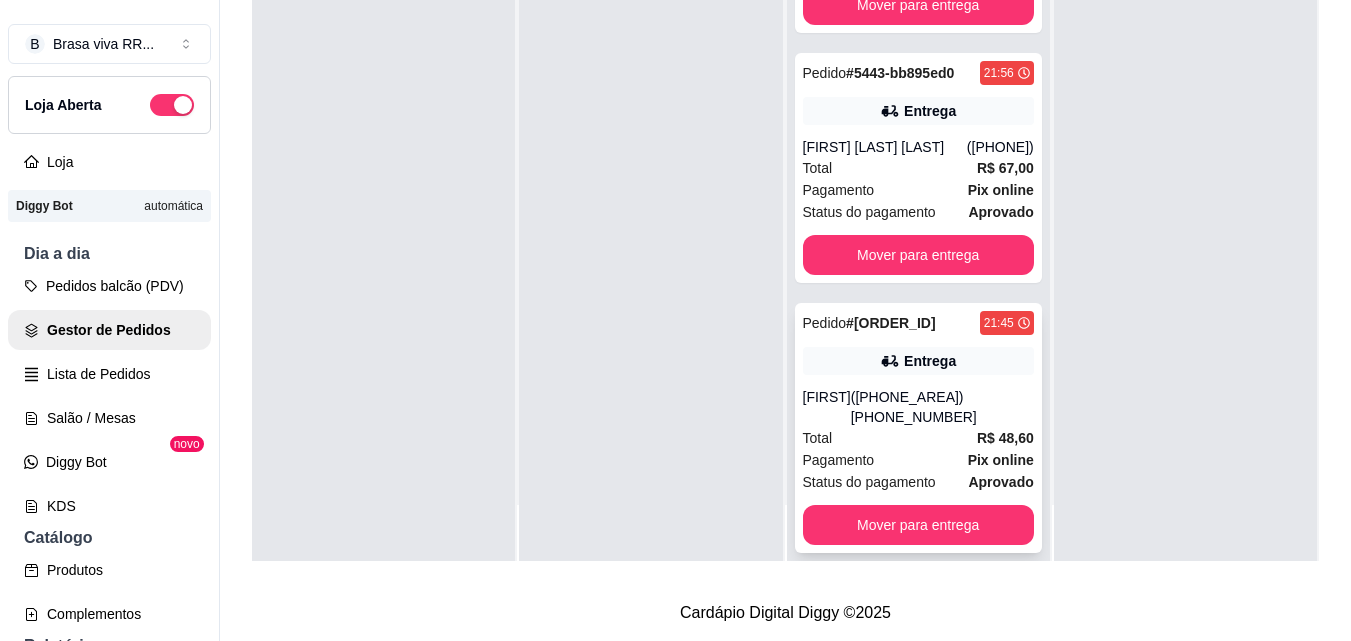 click on "Total R$ 48,60" at bounding box center (918, 438) 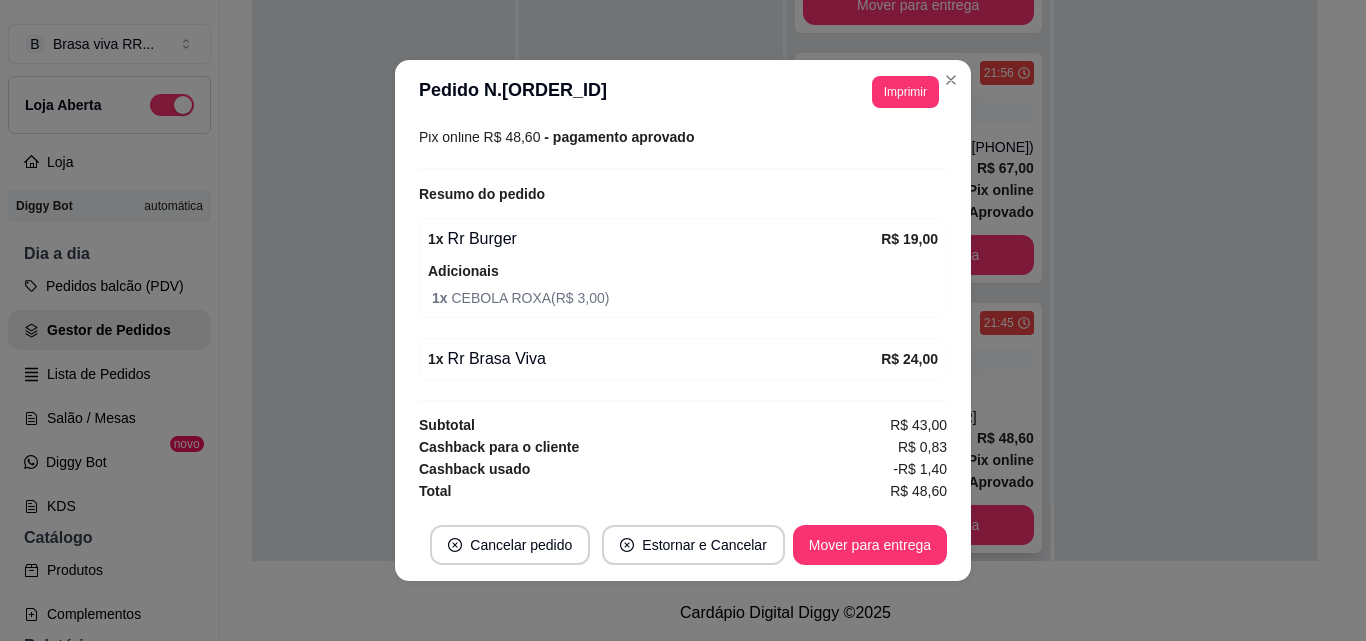 scroll, scrollTop: 572, scrollLeft: 0, axis: vertical 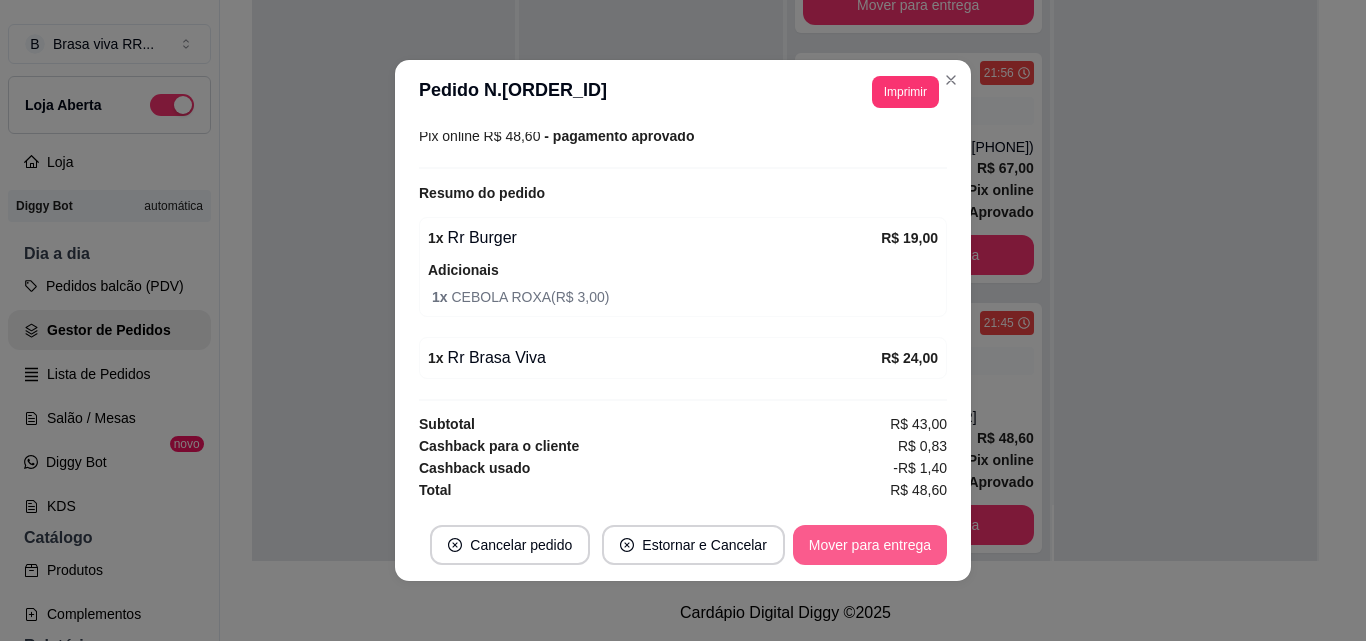 click on "Mover para entrega" at bounding box center (870, 545) 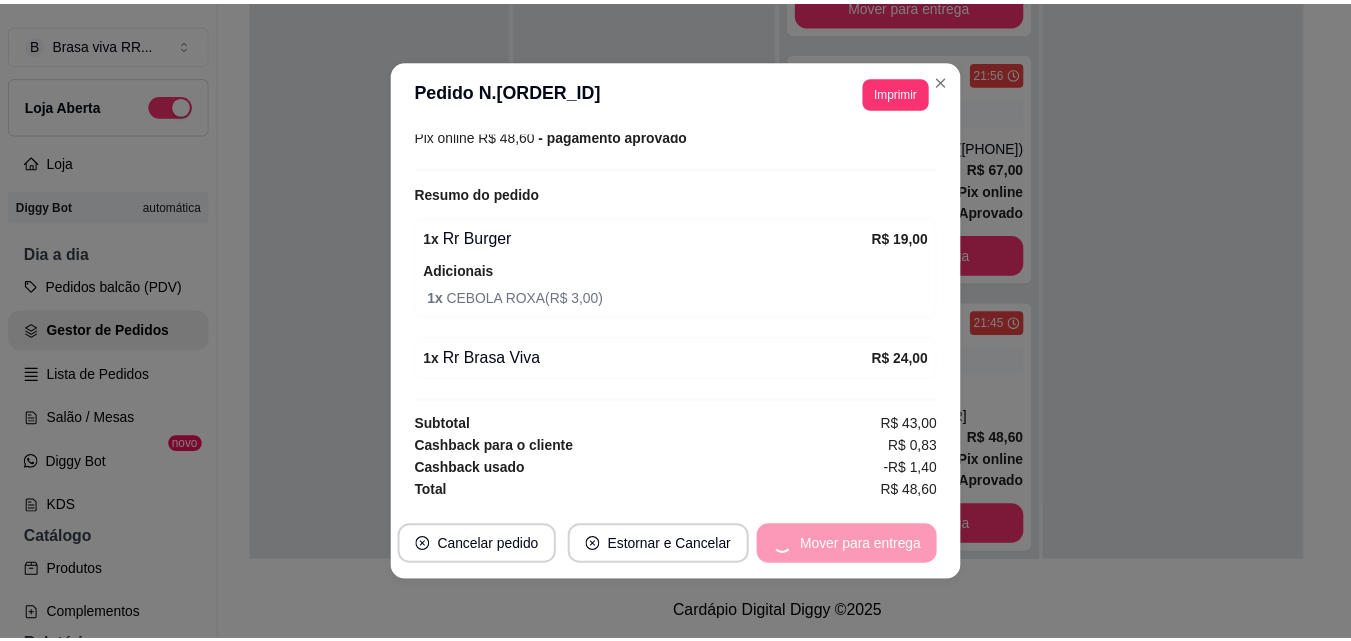scroll, scrollTop: 0, scrollLeft: 0, axis: both 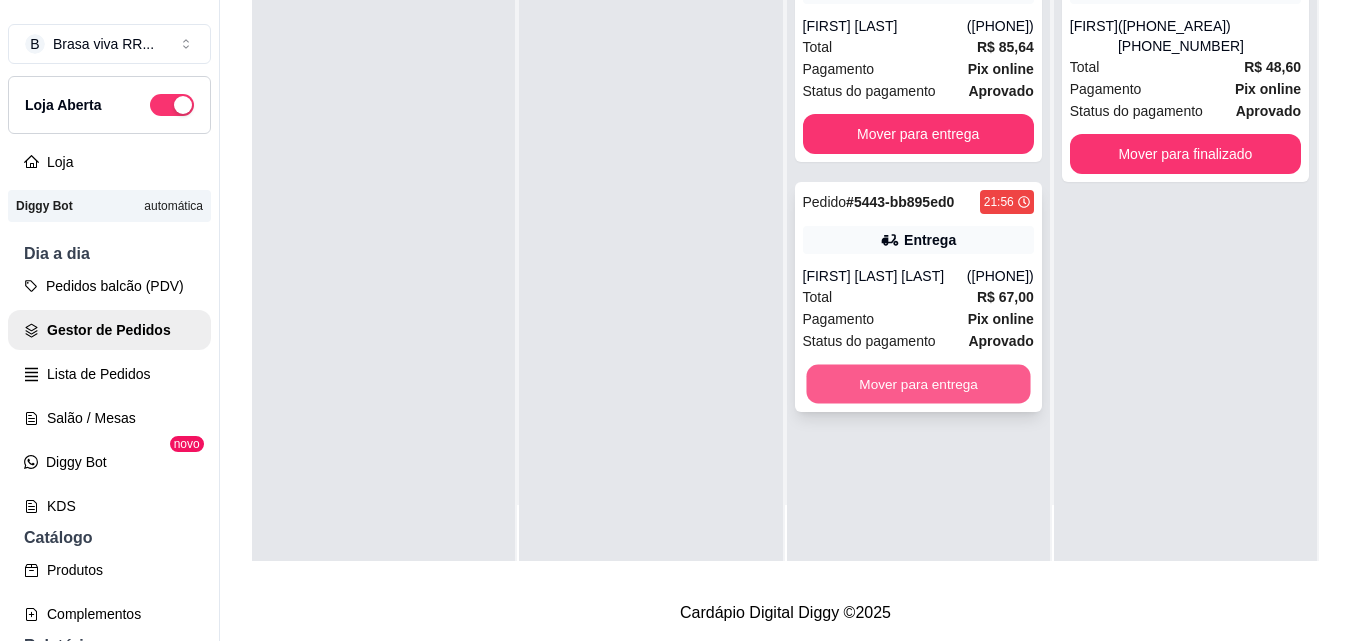 click on "Mover para entrega" at bounding box center (918, 384) 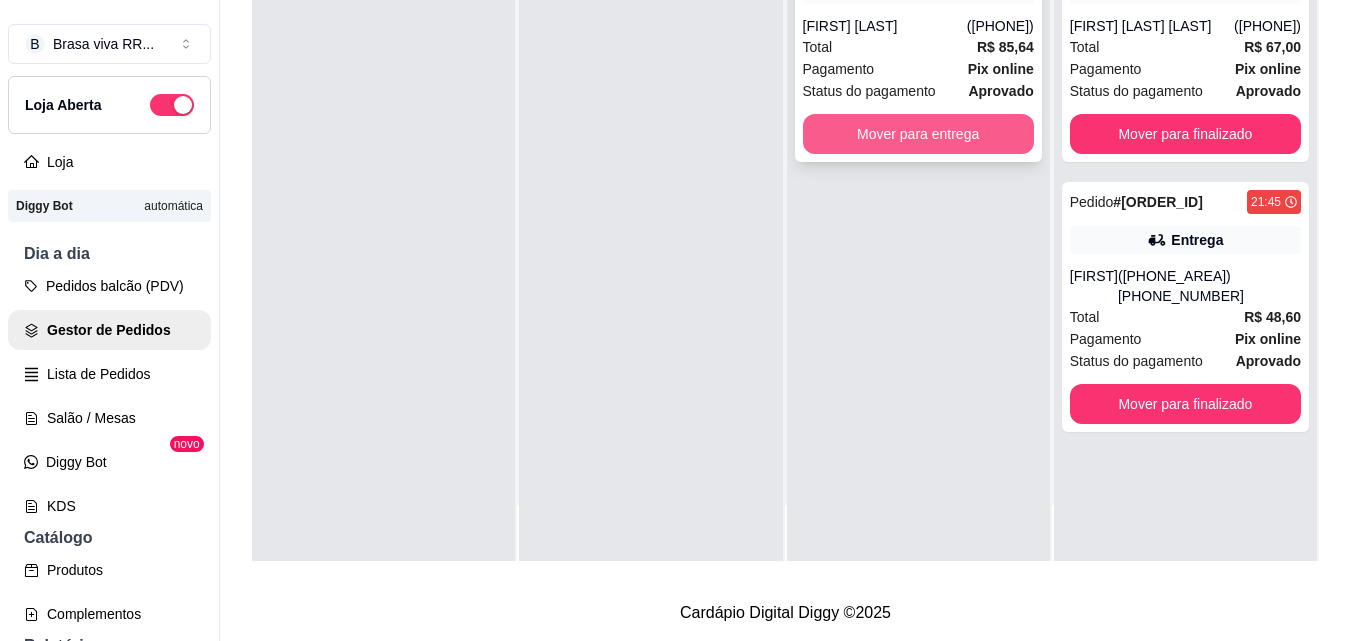 click on "Mover para entrega" at bounding box center (918, 134) 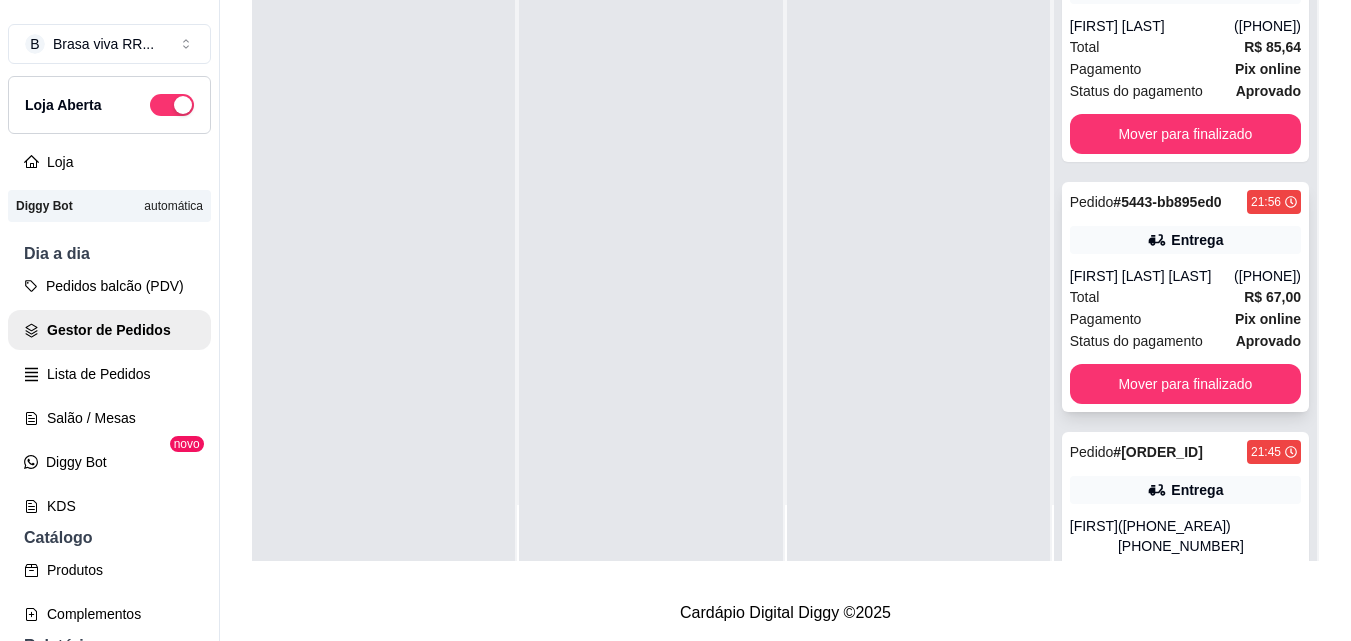 scroll, scrollTop: 219, scrollLeft: 0, axis: vertical 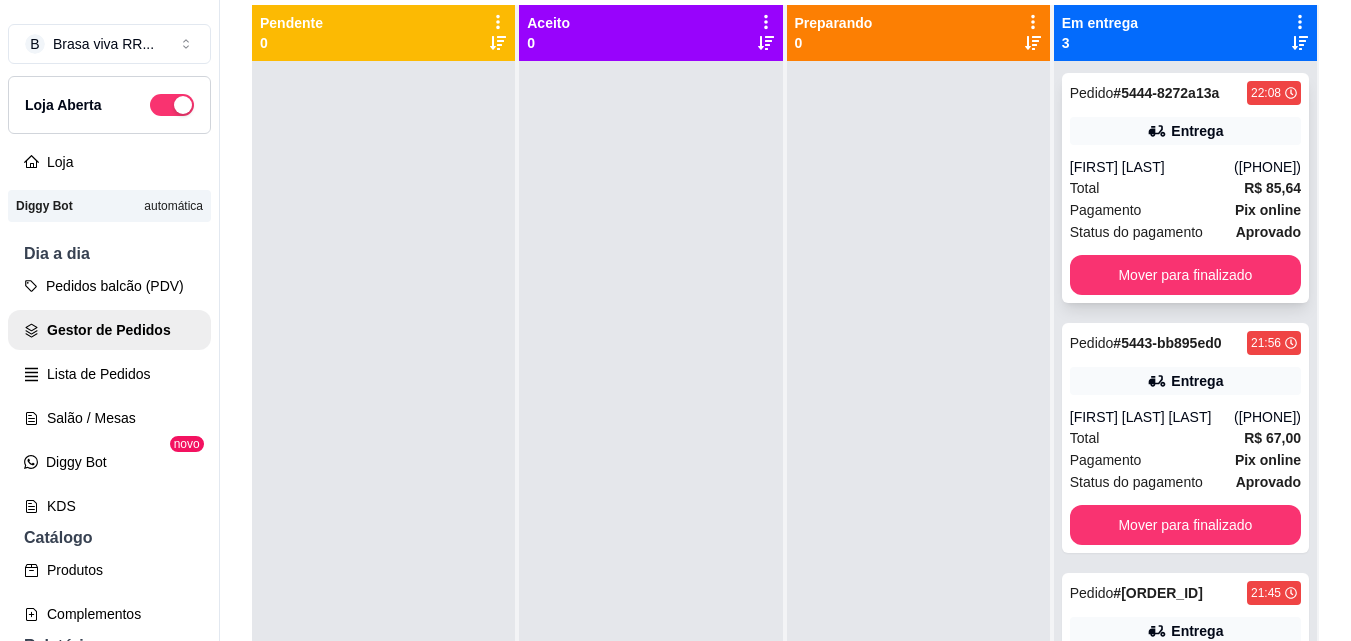 click on "Mover para finalizado" at bounding box center [1185, 275] 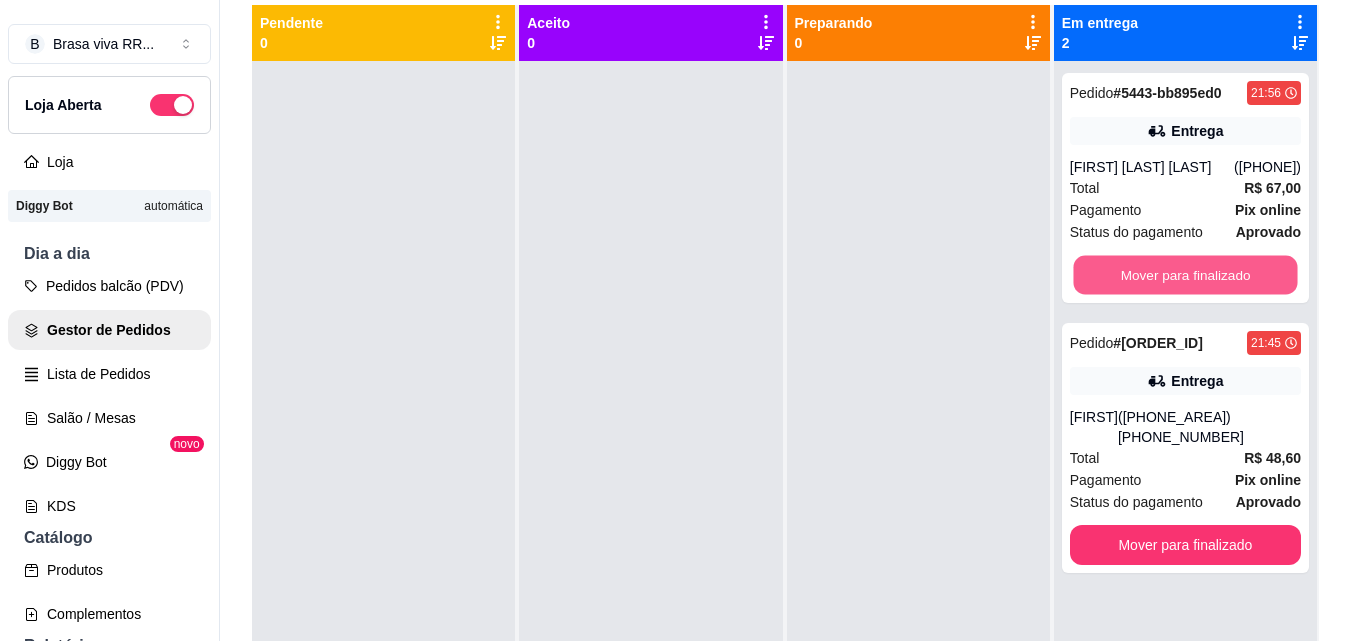 click on "Mover para finalizado" at bounding box center [1185, 275] 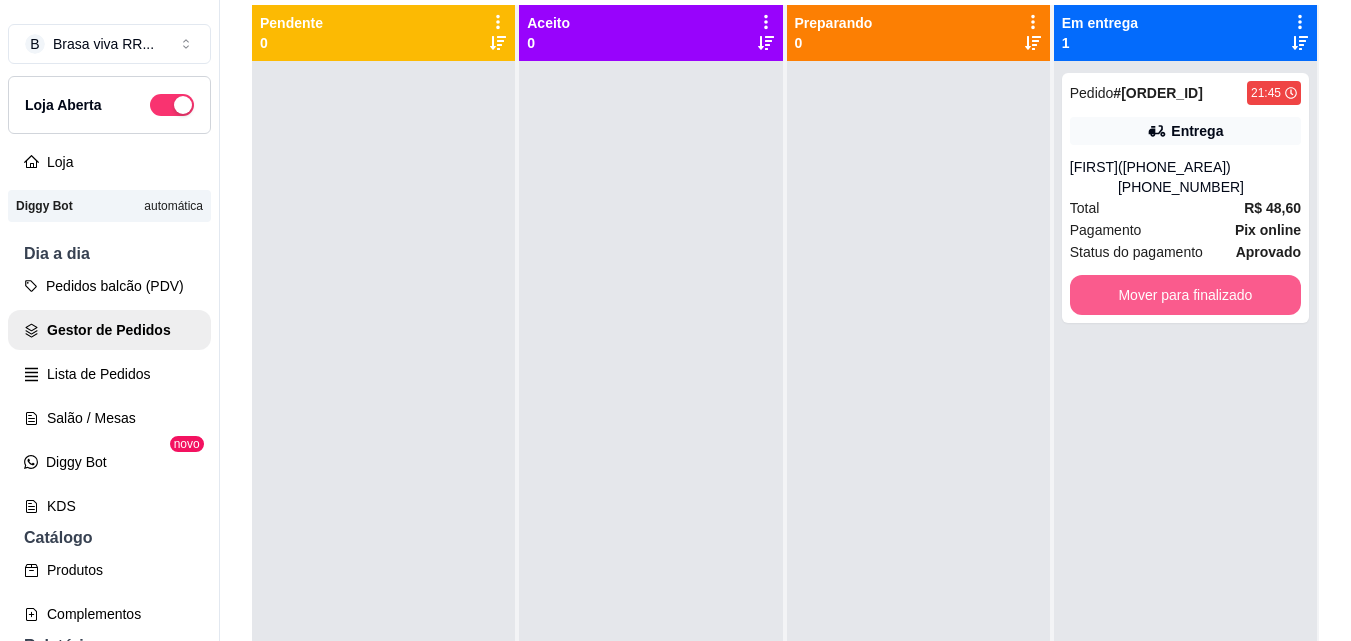 click on "Mover para finalizado" at bounding box center [1185, 295] 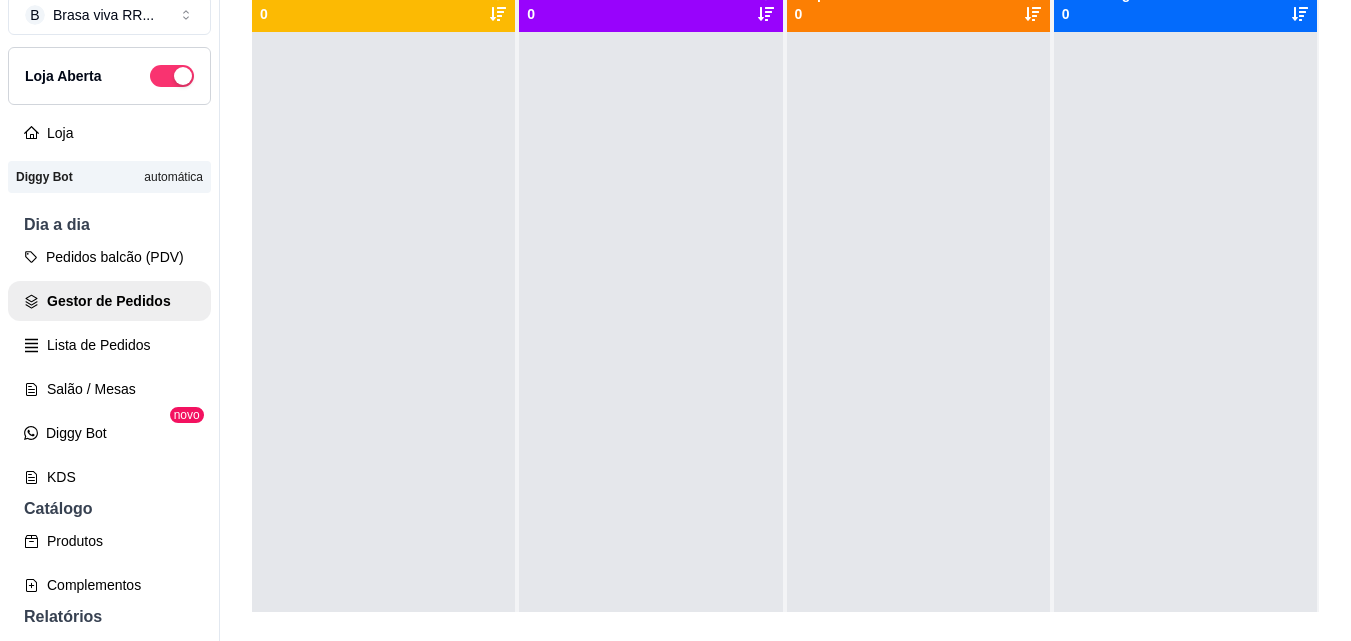 scroll, scrollTop: 32, scrollLeft: 0, axis: vertical 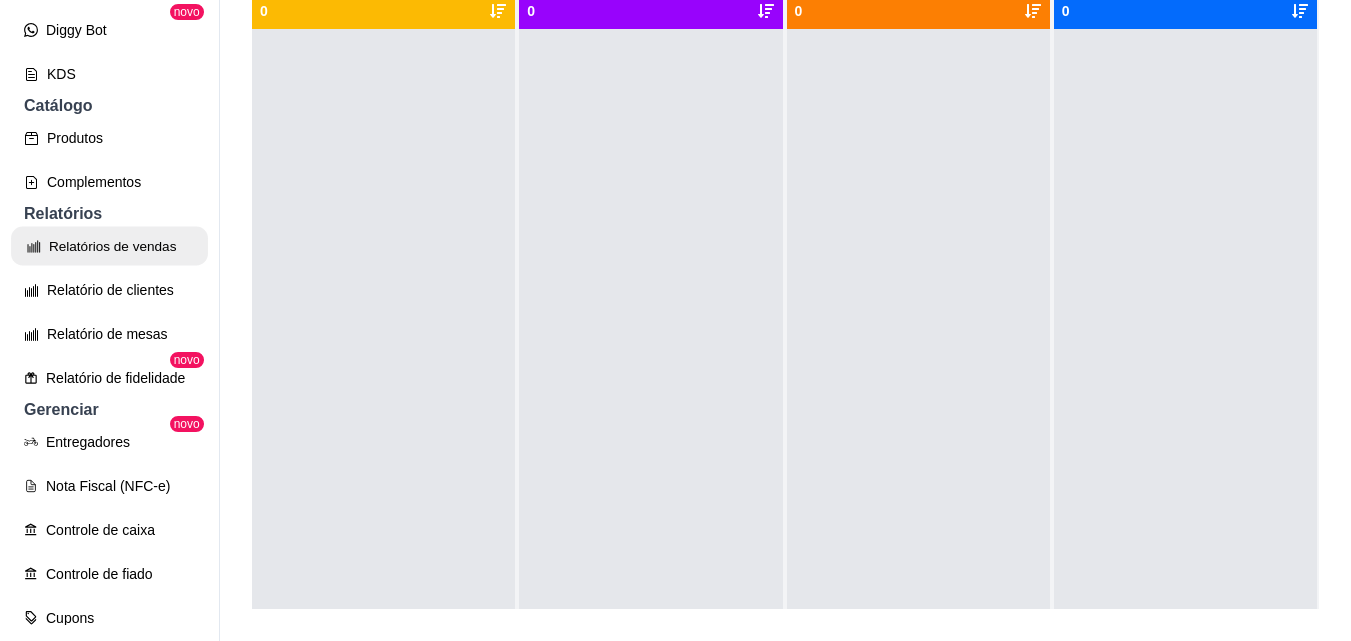 click on "Relatórios de vendas" at bounding box center [109, 246] 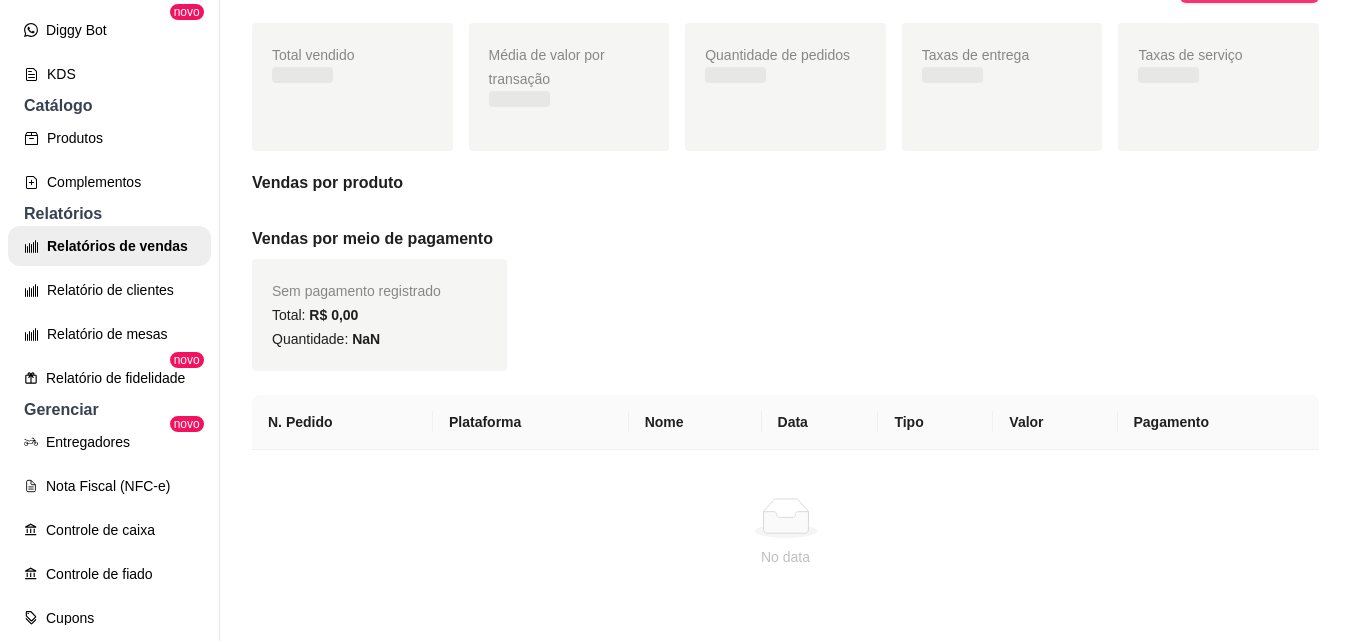 scroll, scrollTop: 0, scrollLeft: 0, axis: both 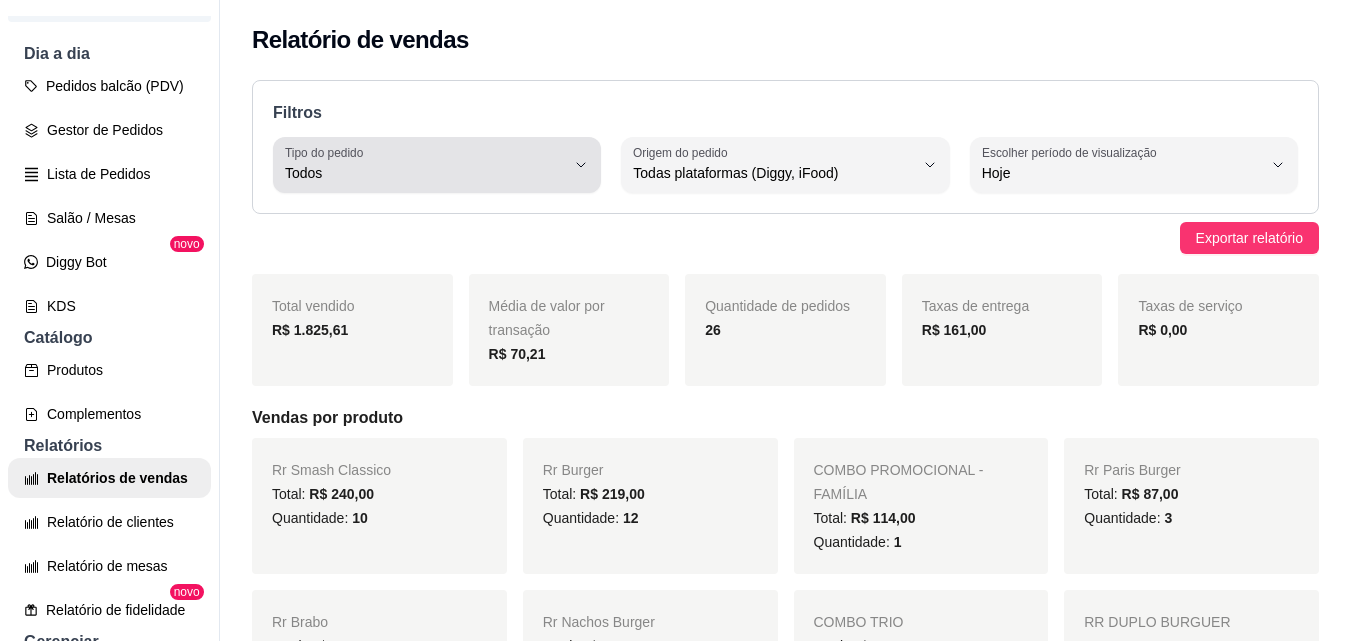 click on "Todos" at bounding box center [425, 165] 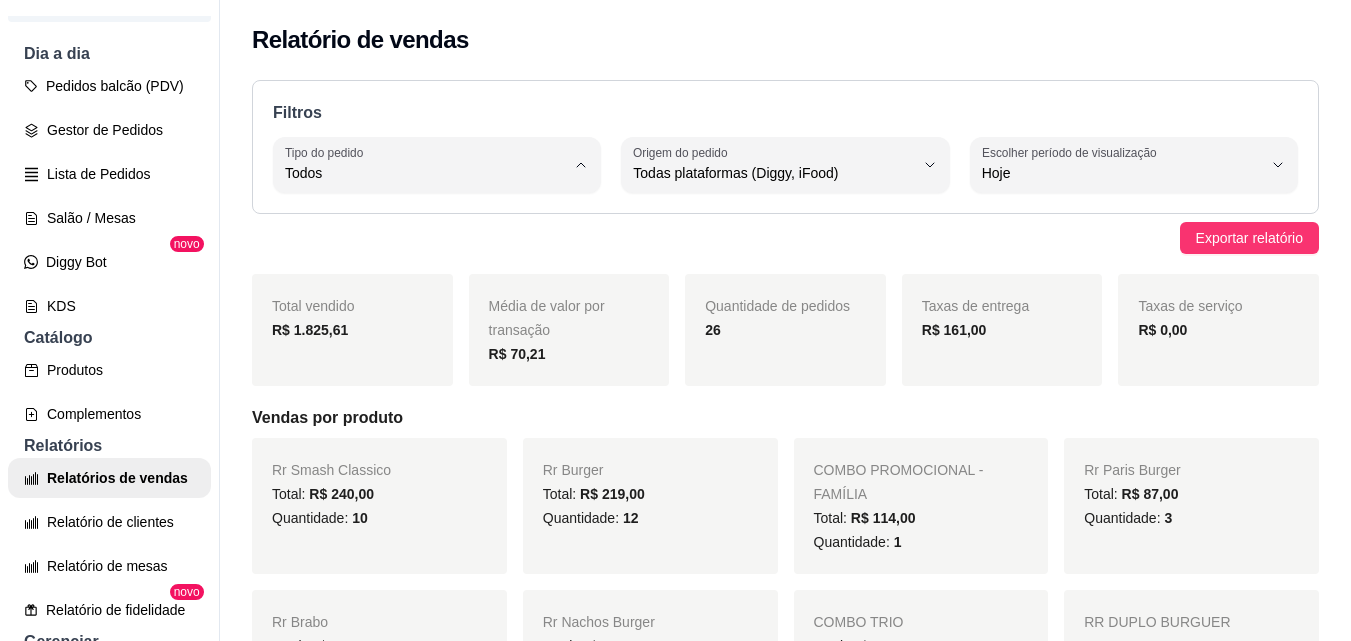 click on "Entrega" at bounding box center [425, 253] 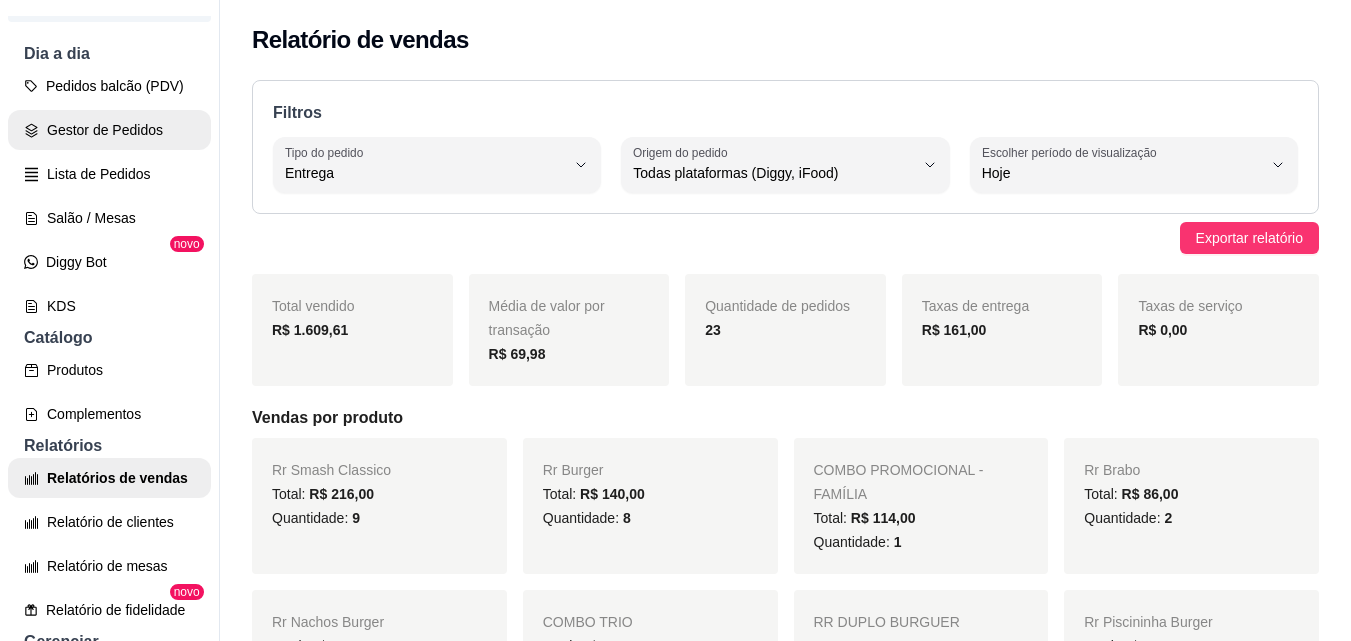 click on "Gestor de Pedidos" at bounding box center [109, 130] 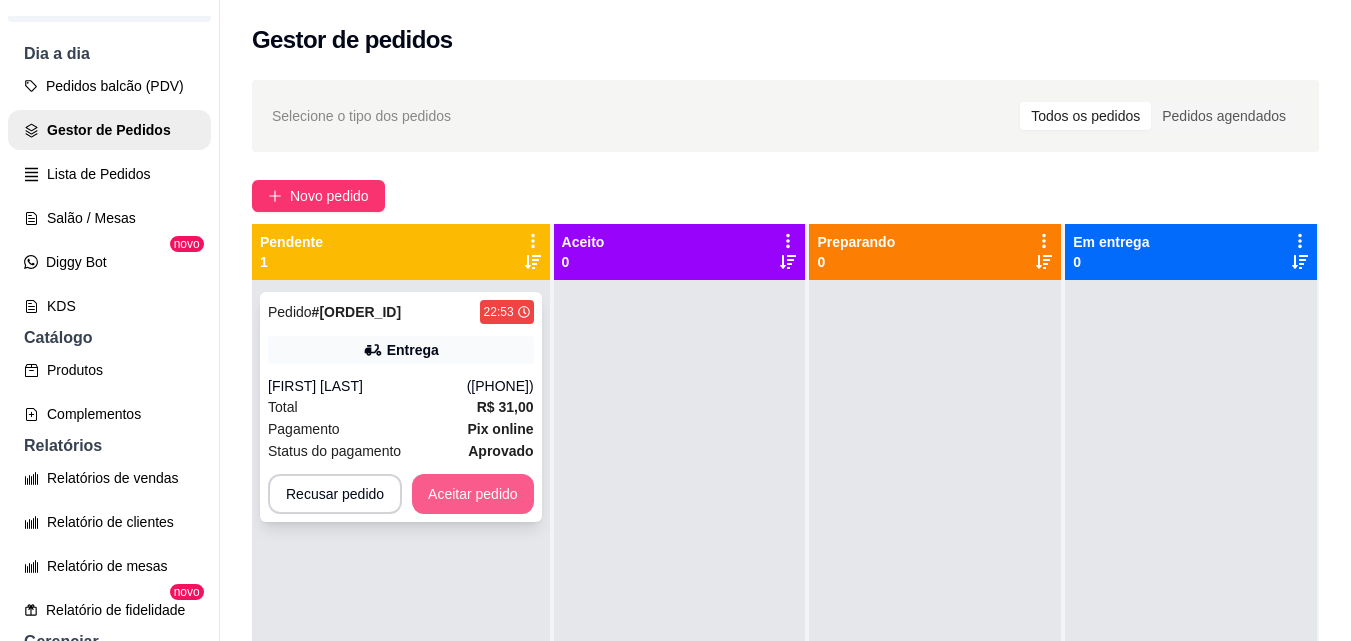 click on "Aceitar pedido" at bounding box center (473, 494) 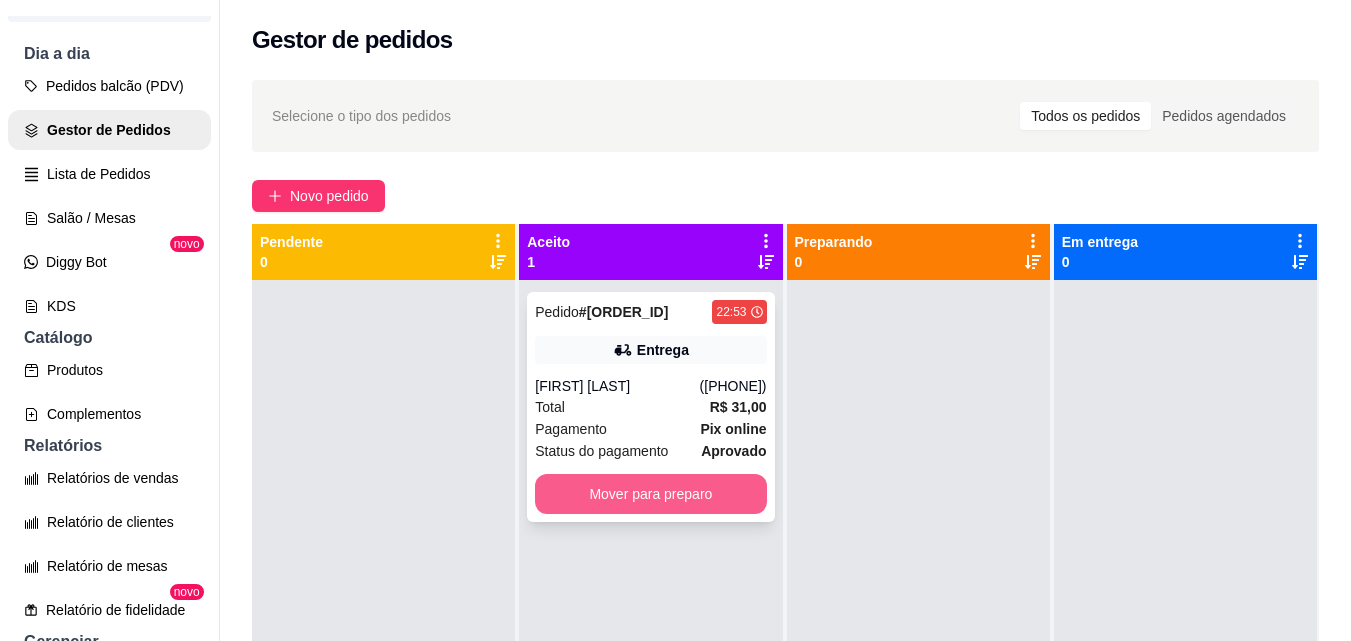 click on "Mover para preparo" at bounding box center (650, 494) 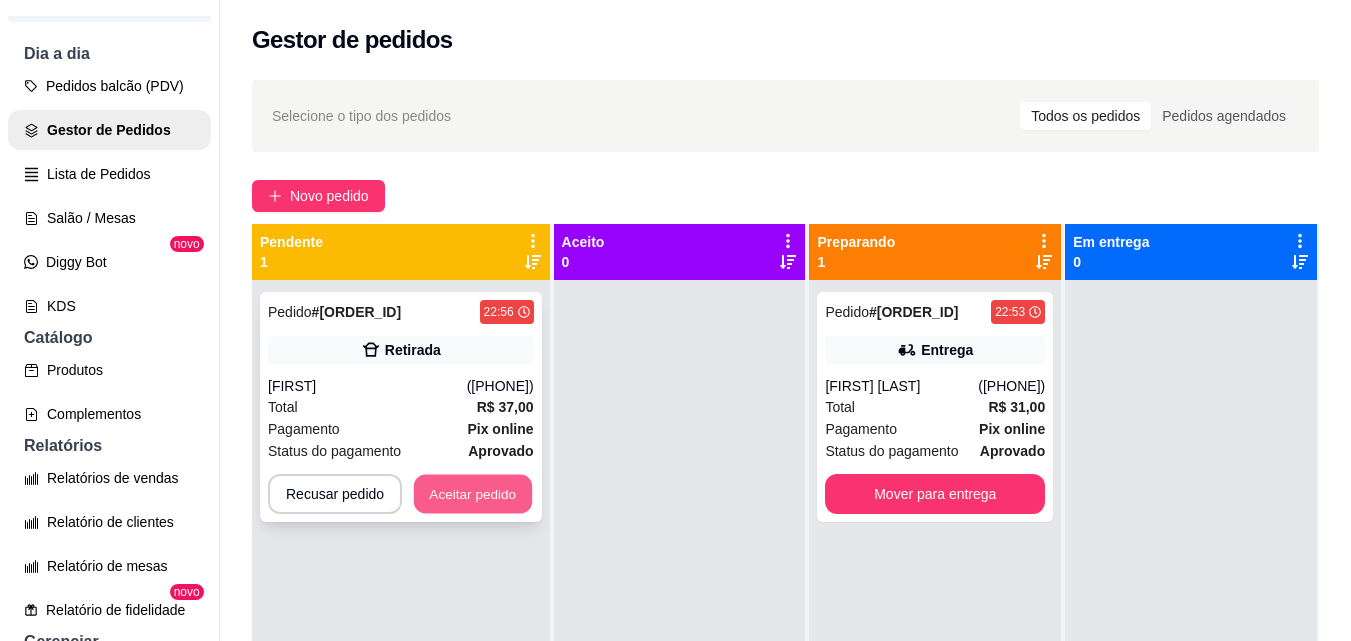 click on "Aceitar pedido" at bounding box center [473, 494] 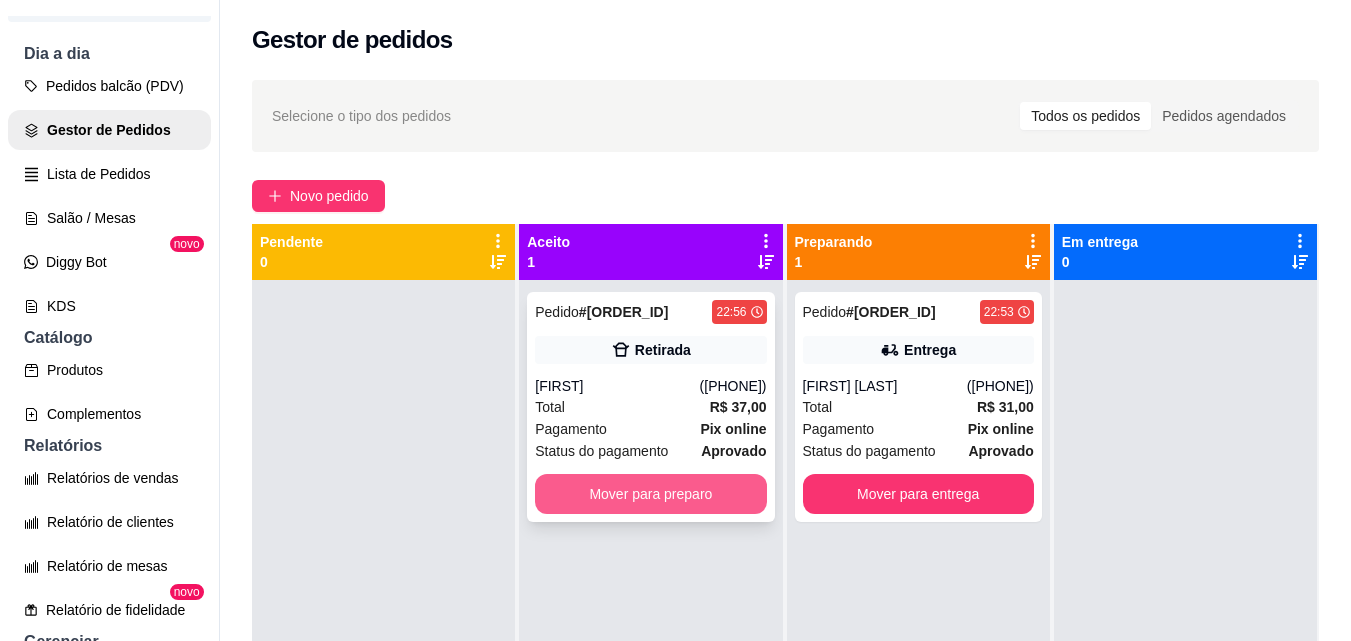 click on "Mover para preparo" at bounding box center [650, 494] 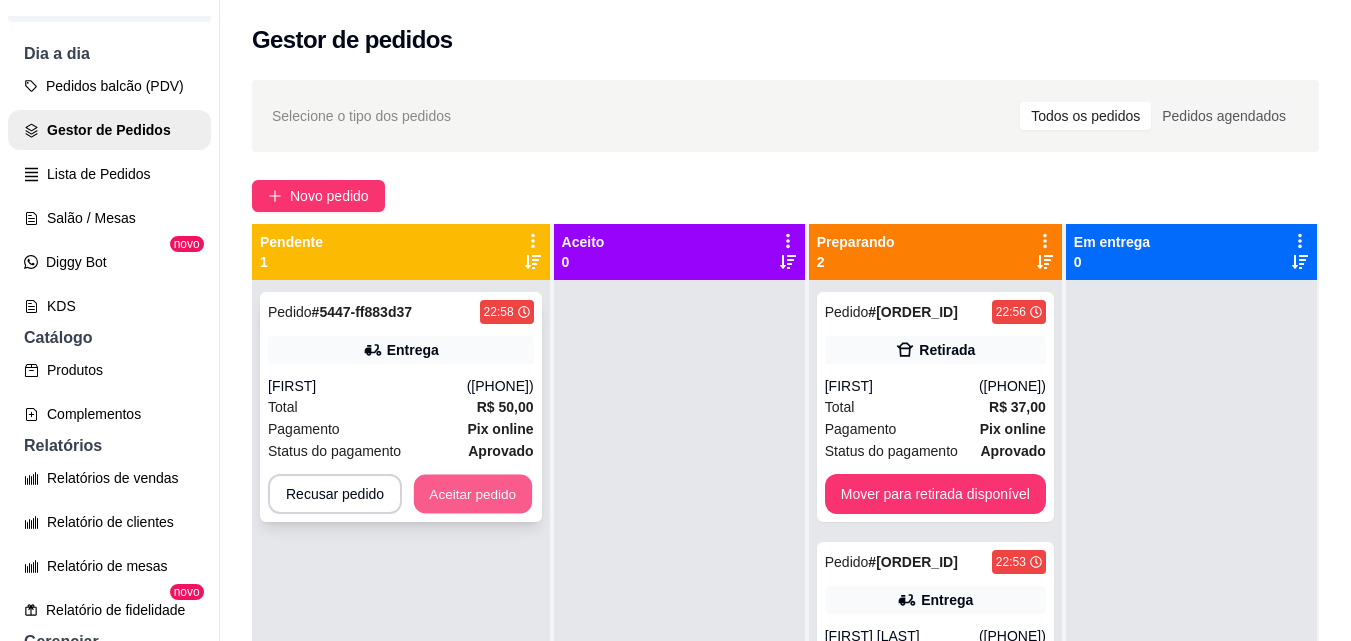 click on "Aceitar pedido" at bounding box center [473, 494] 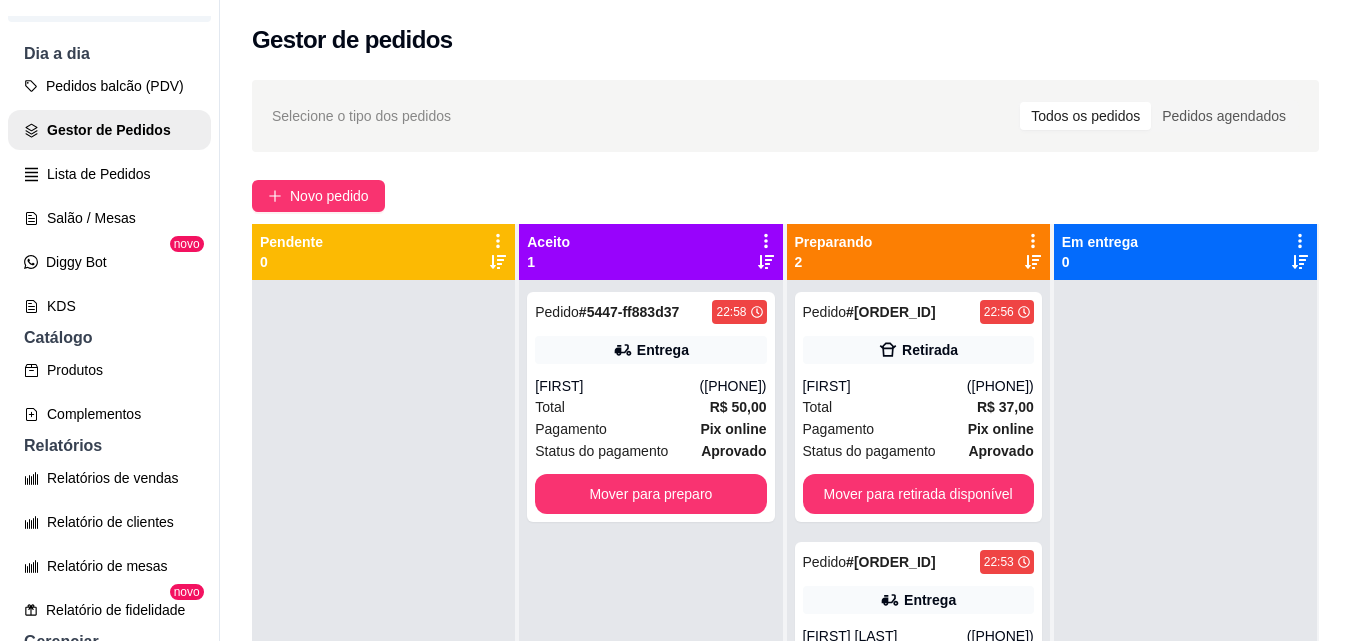 click at bounding box center [383, 600] 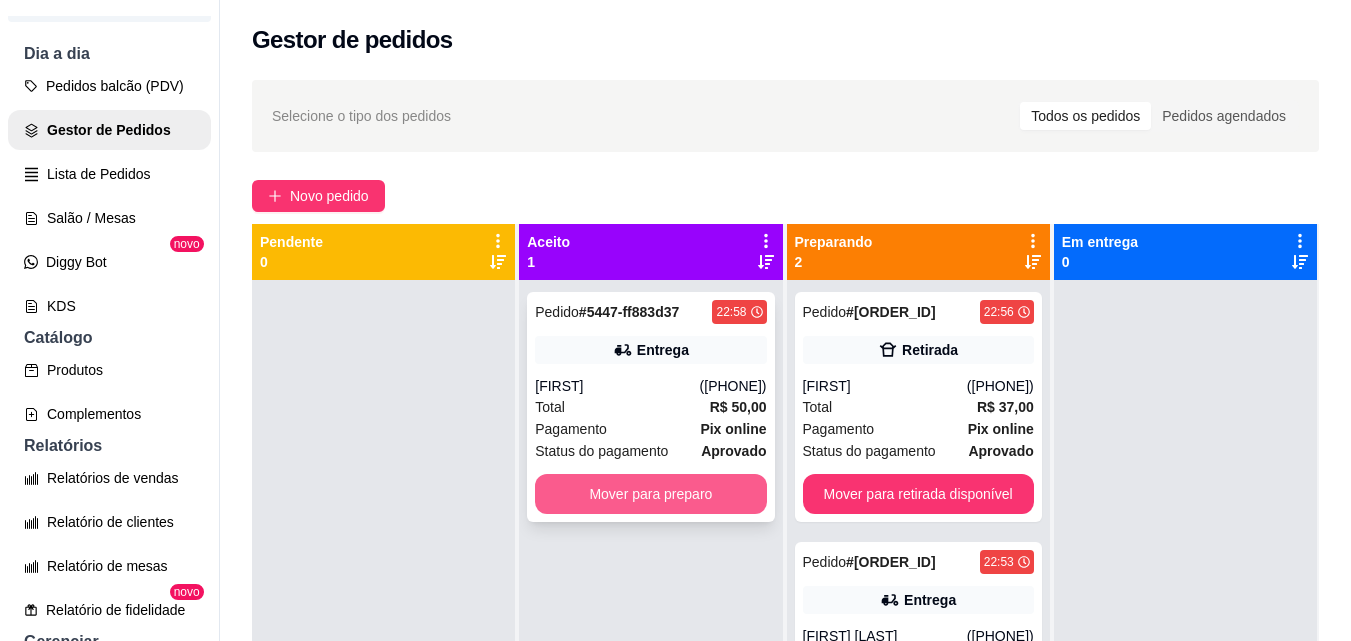 click on "Mover para preparo" at bounding box center (650, 494) 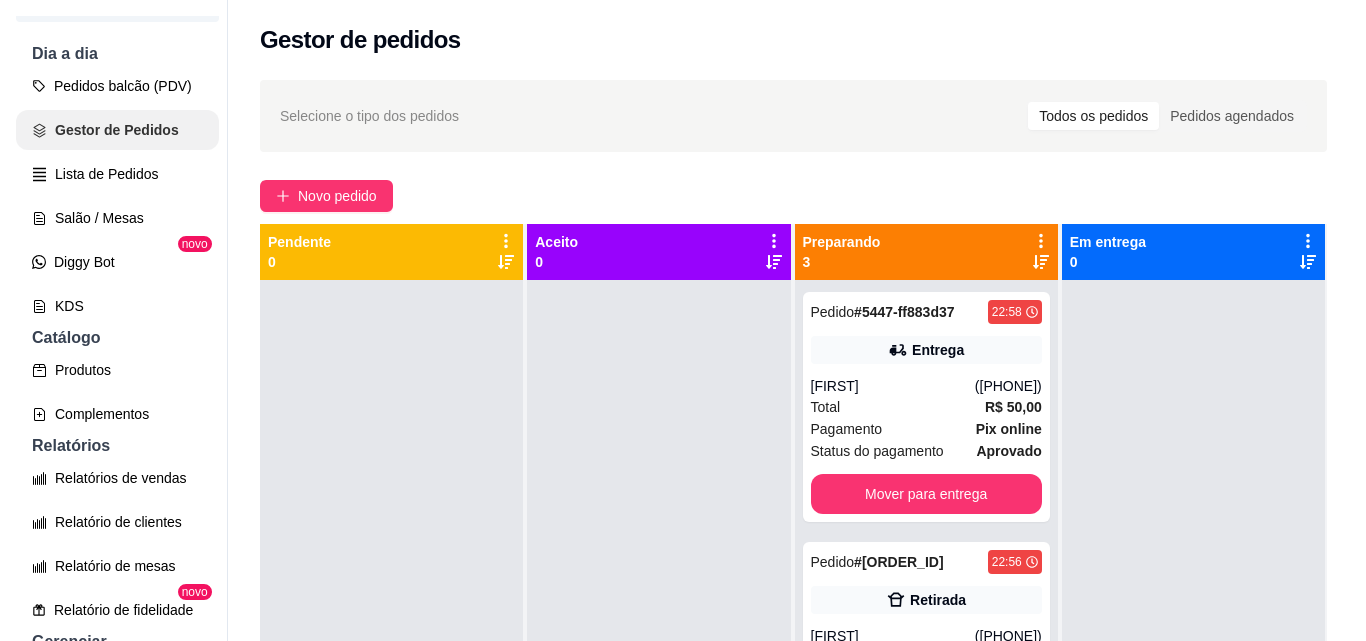 scroll, scrollTop: 0, scrollLeft: 0, axis: both 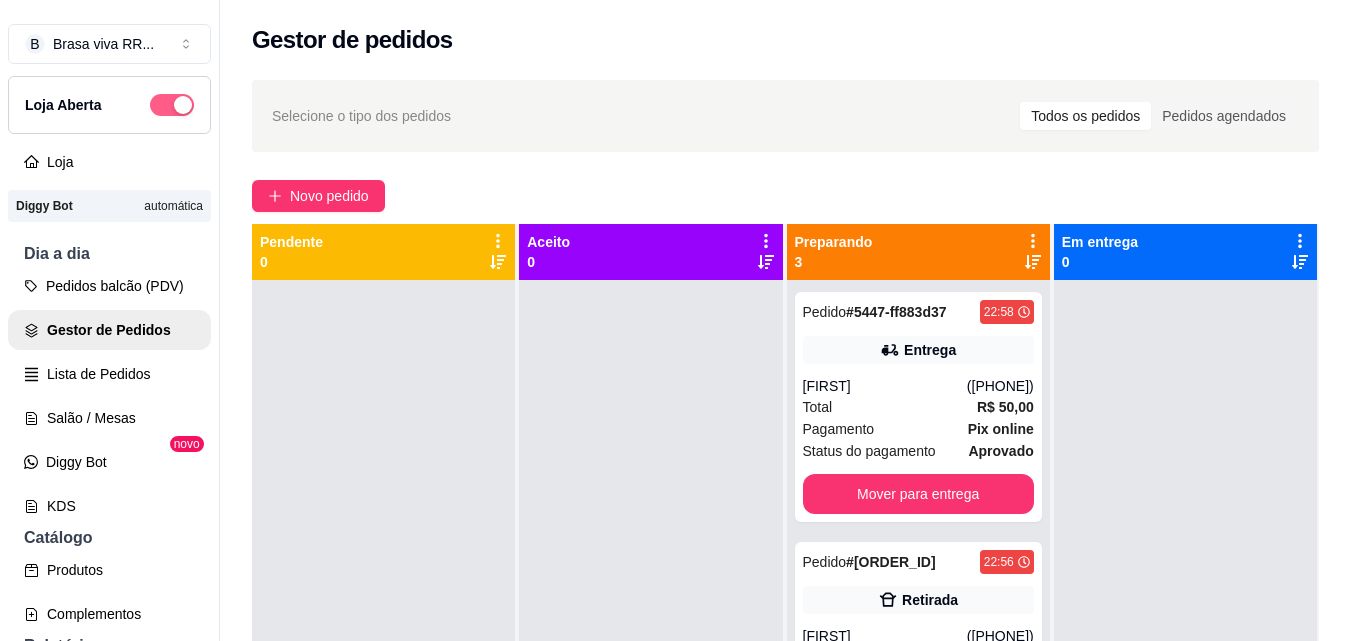 click at bounding box center [183, 105] 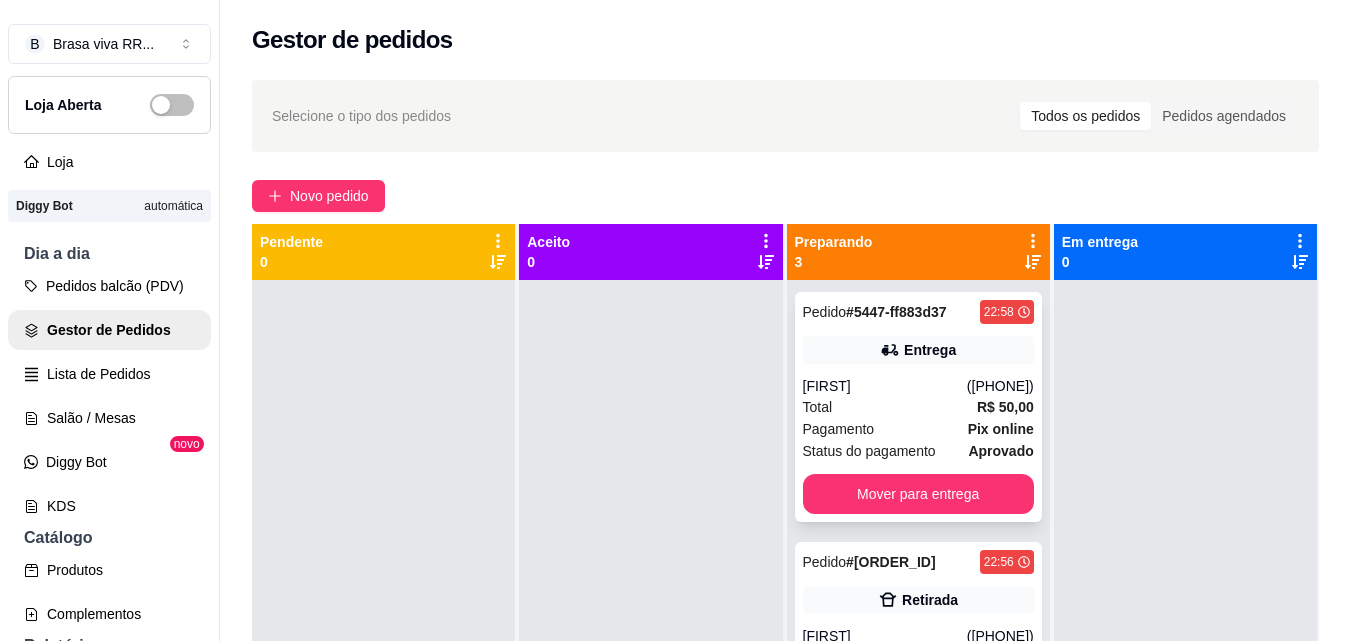 click on "Pagamento Pix online" at bounding box center [918, 429] 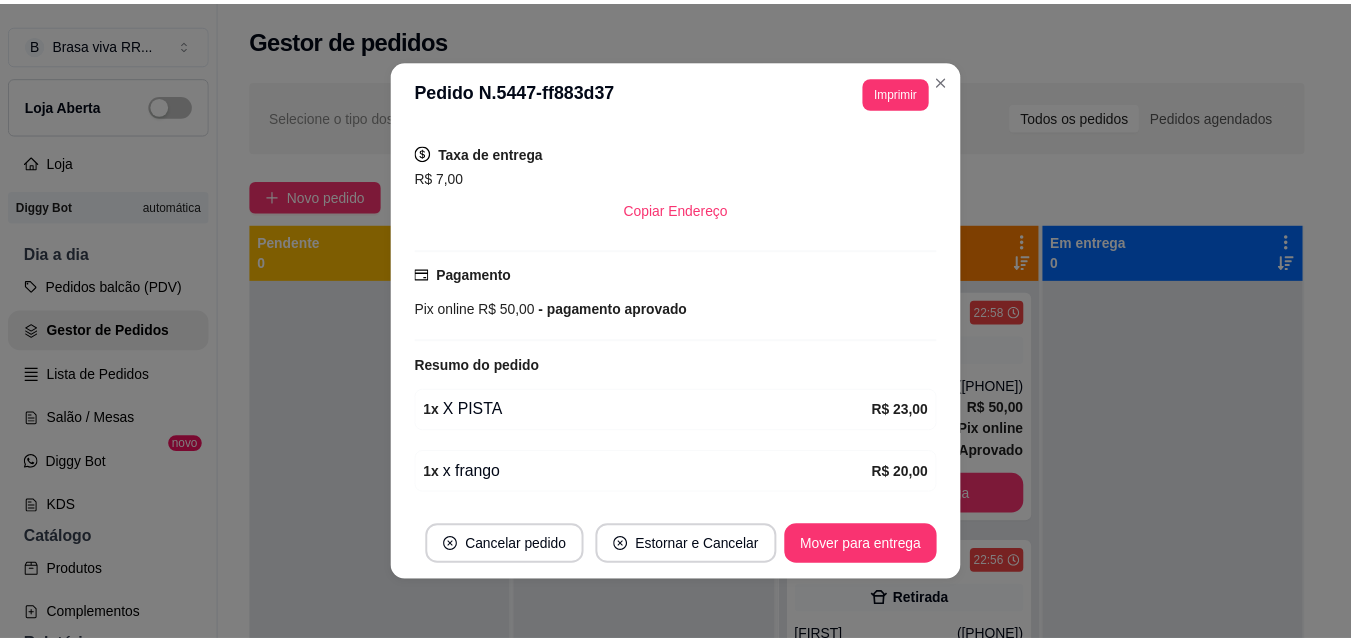 scroll, scrollTop: 200, scrollLeft: 0, axis: vertical 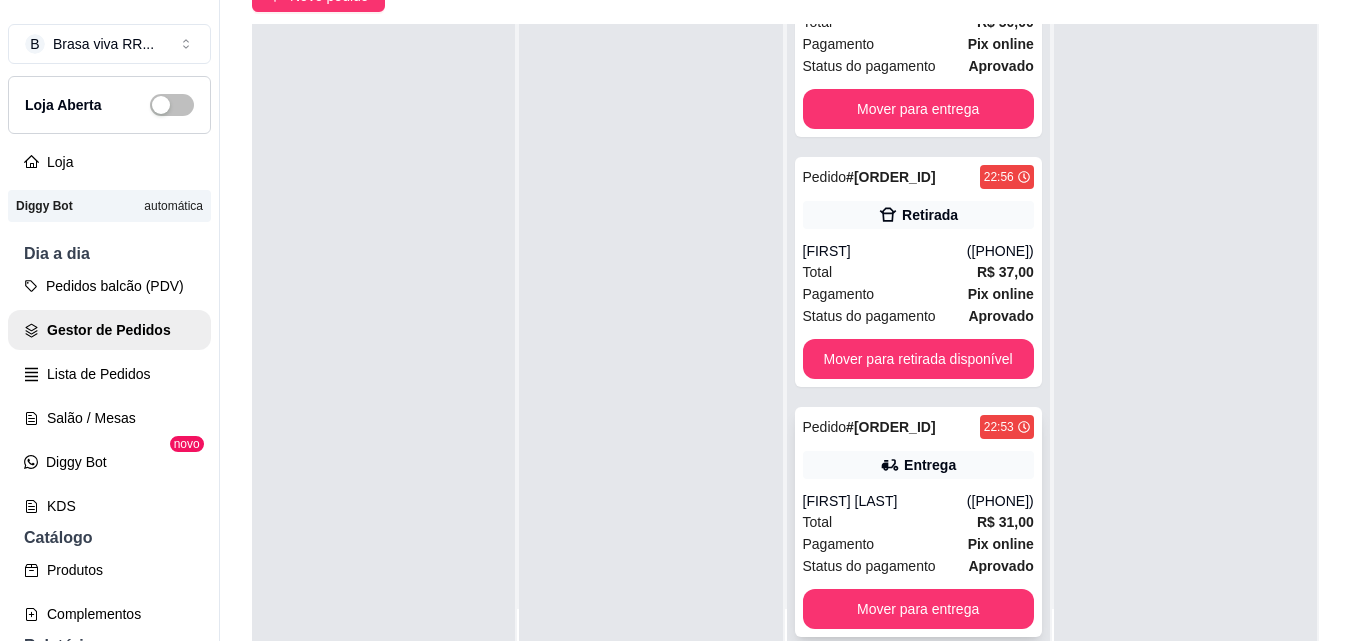 click on "Entrega" at bounding box center [918, 465] 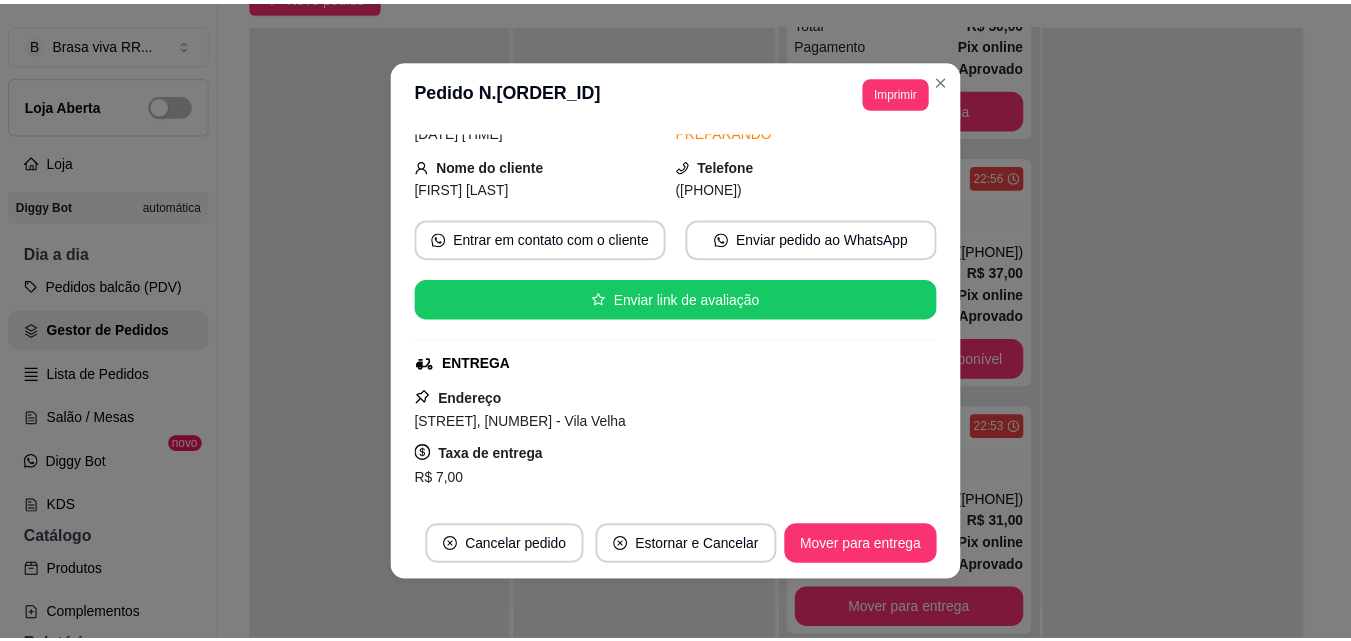 scroll, scrollTop: 300, scrollLeft: 0, axis: vertical 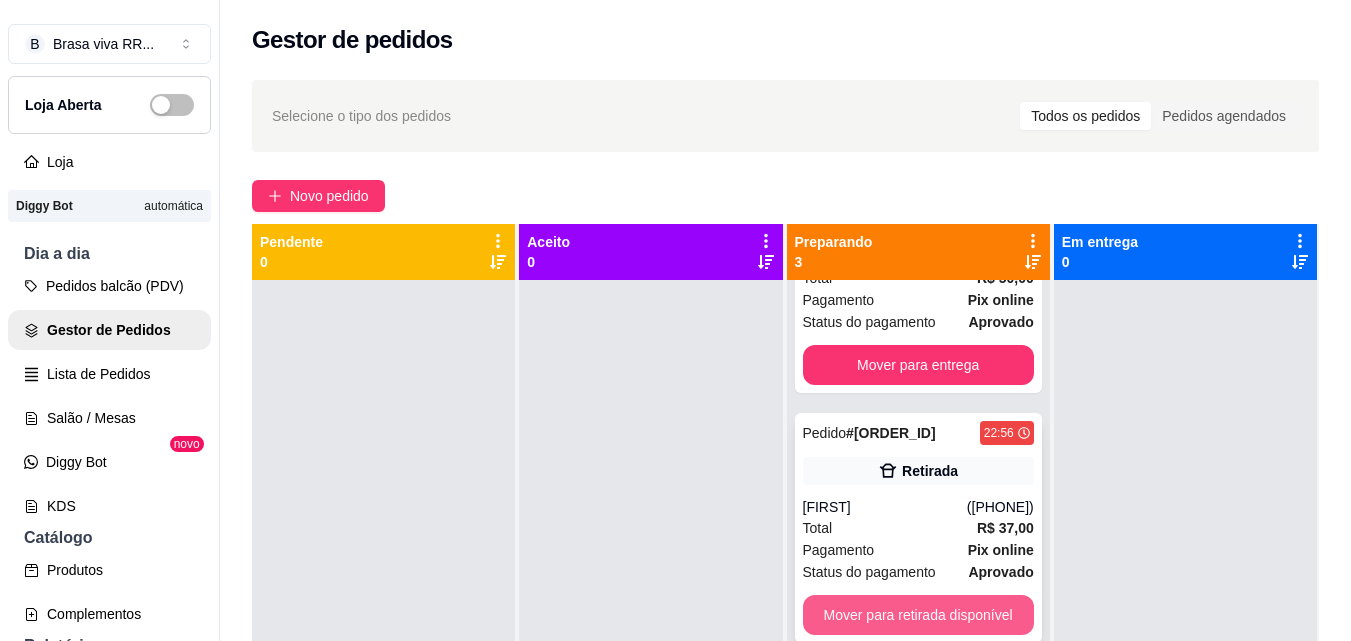 click on "Mover para retirada disponível" at bounding box center (918, 615) 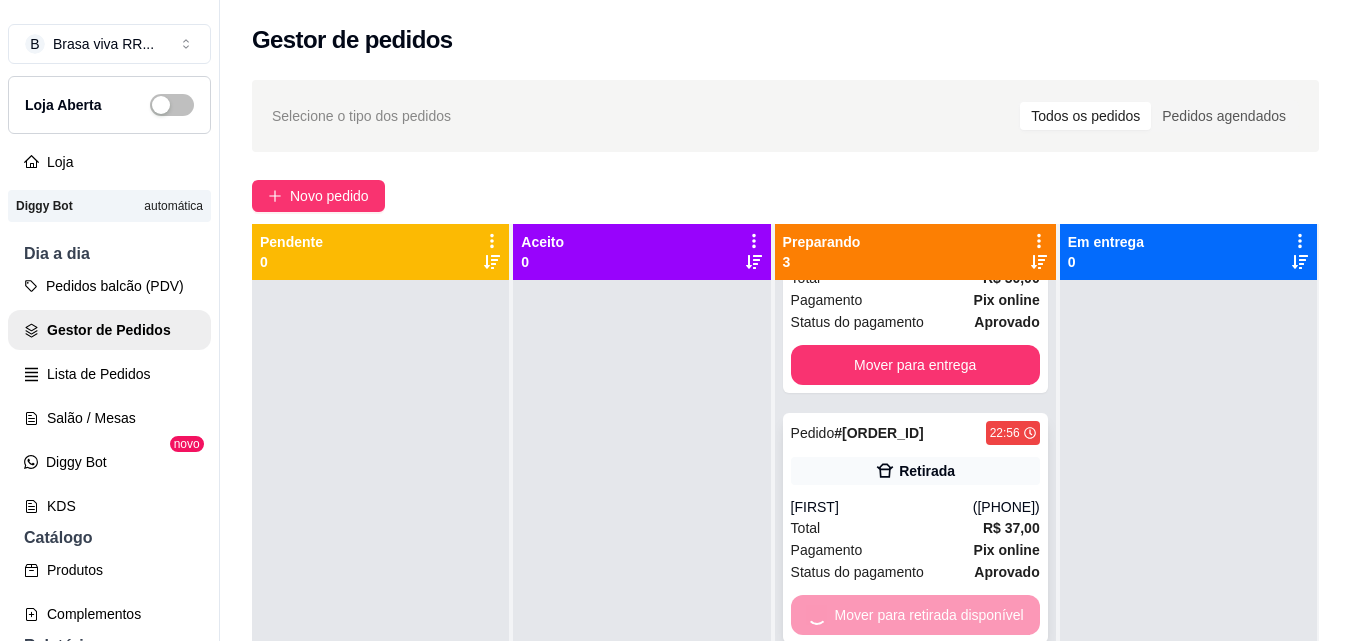 scroll, scrollTop: 0, scrollLeft: 0, axis: both 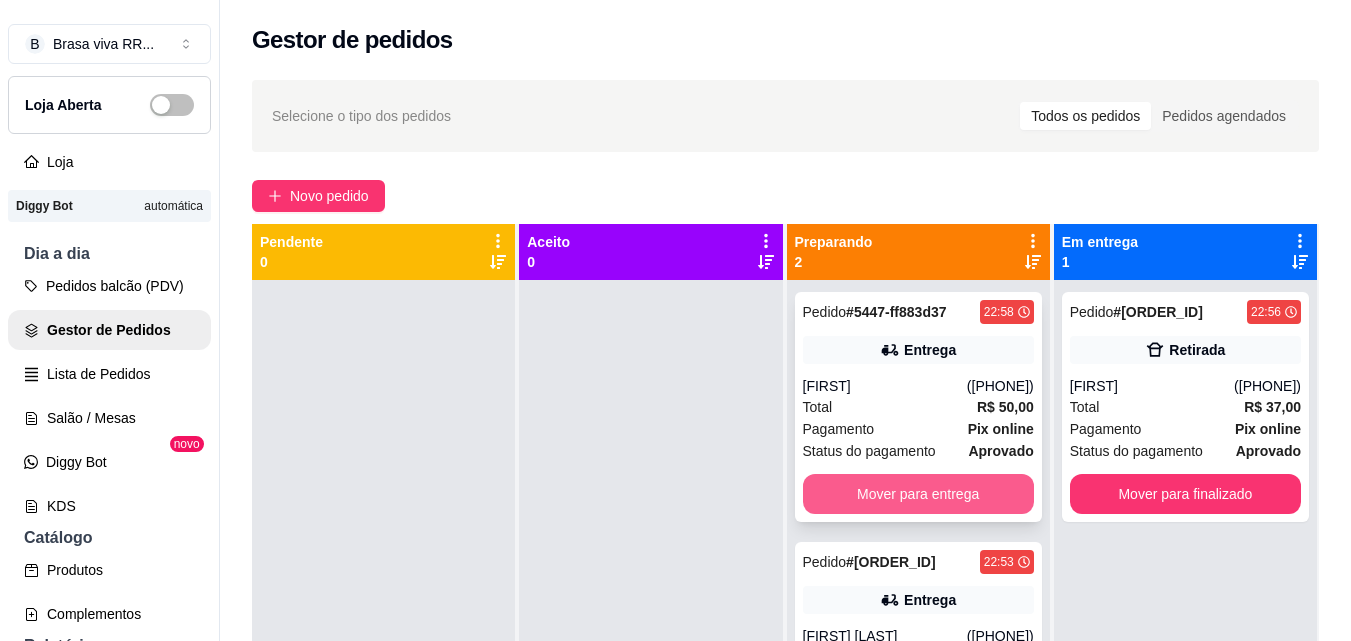 click on "Mover para entrega" at bounding box center [918, 494] 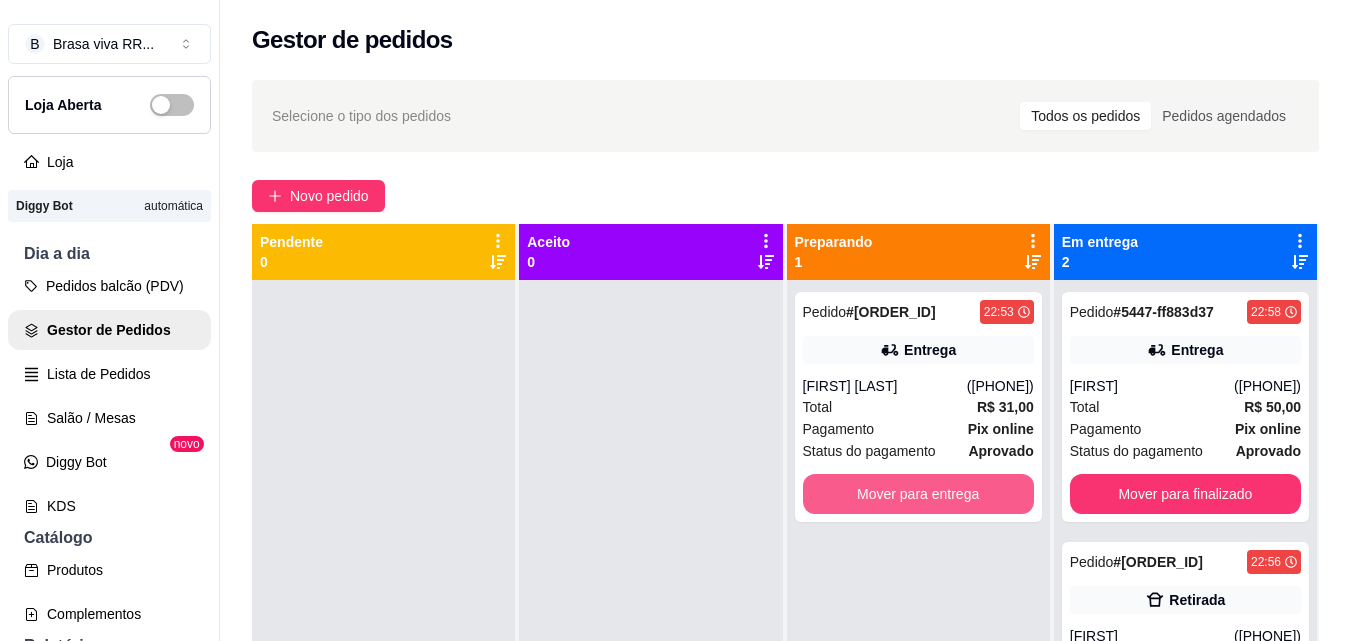 click on "Mover para entrega" at bounding box center (918, 494) 